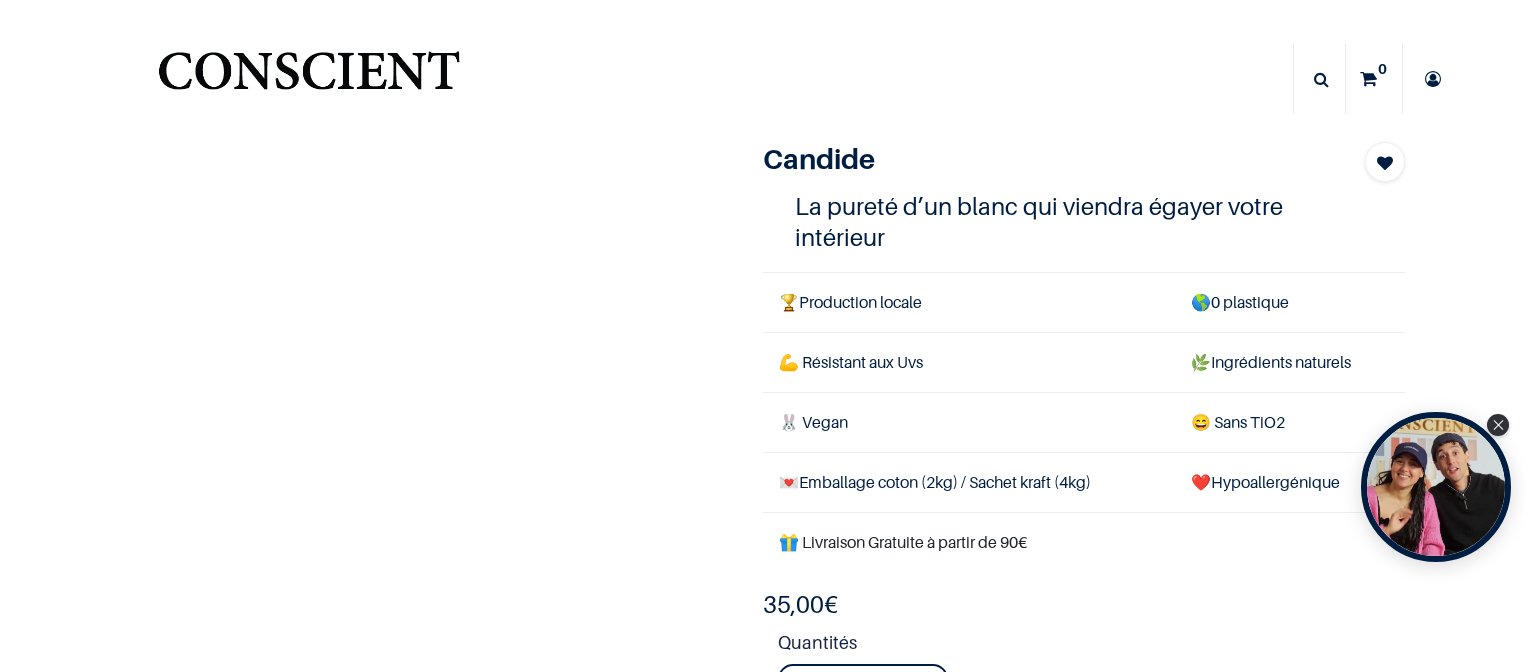 scroll, scrollTop: 0, scrollLeft: 0, axis: both 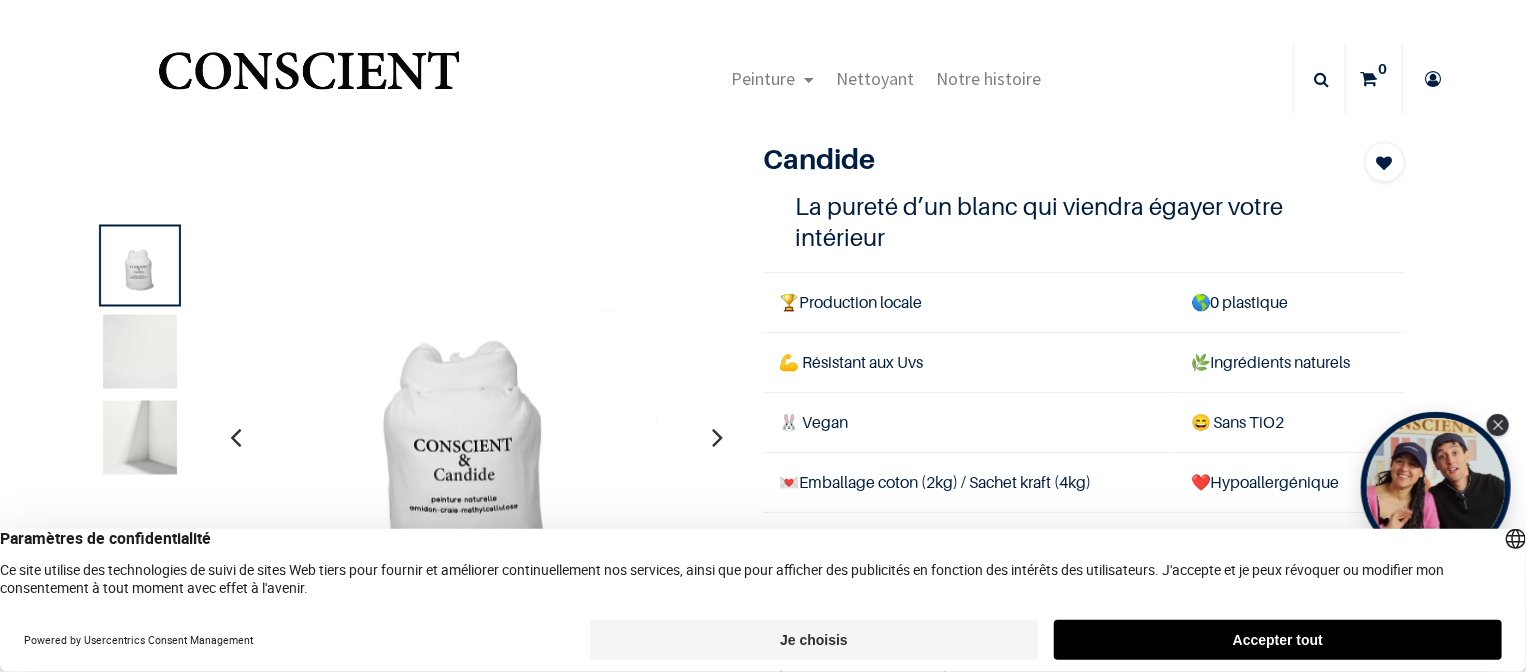 click on "Je choisis" at bounding box center [814, 640] 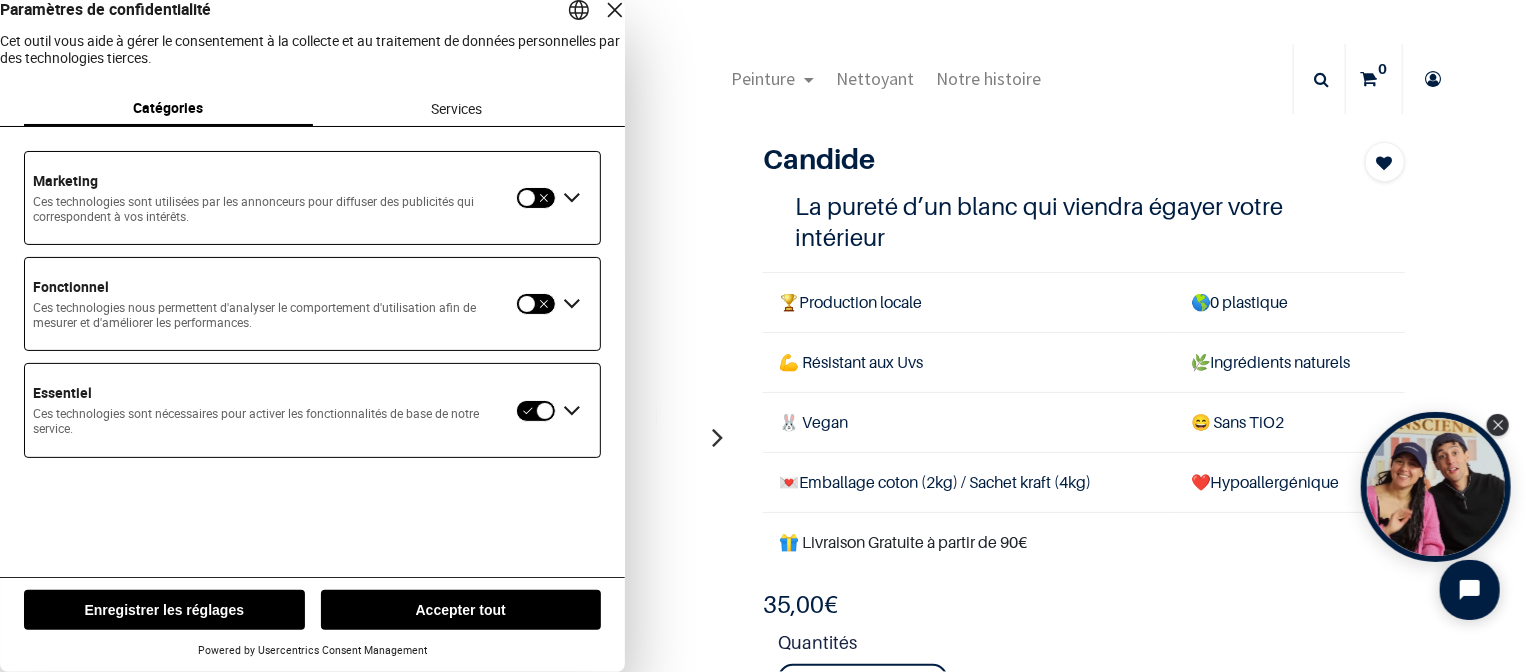 click on "Enregistrer les réglages" at bounding box center (164, 610) 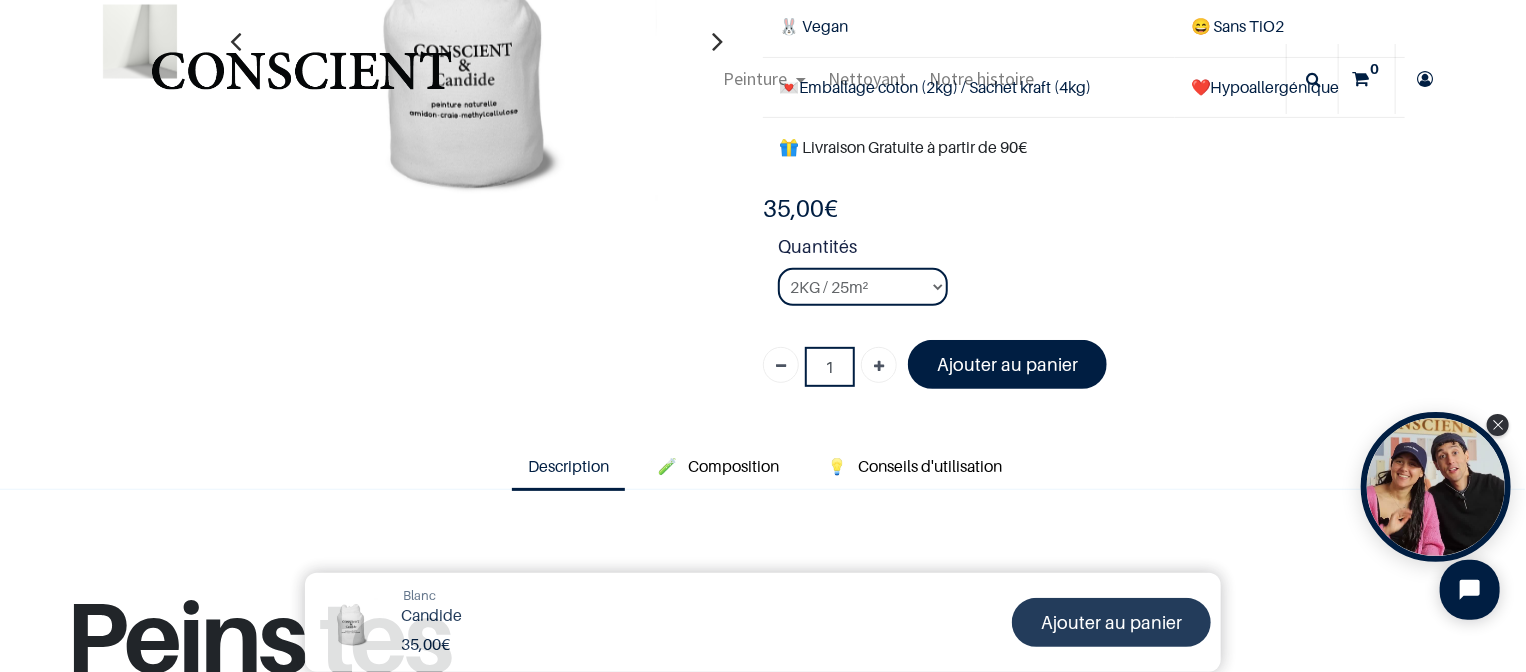 scroll, scrollTop: 200, scrollLeft: 0, axis: vertical 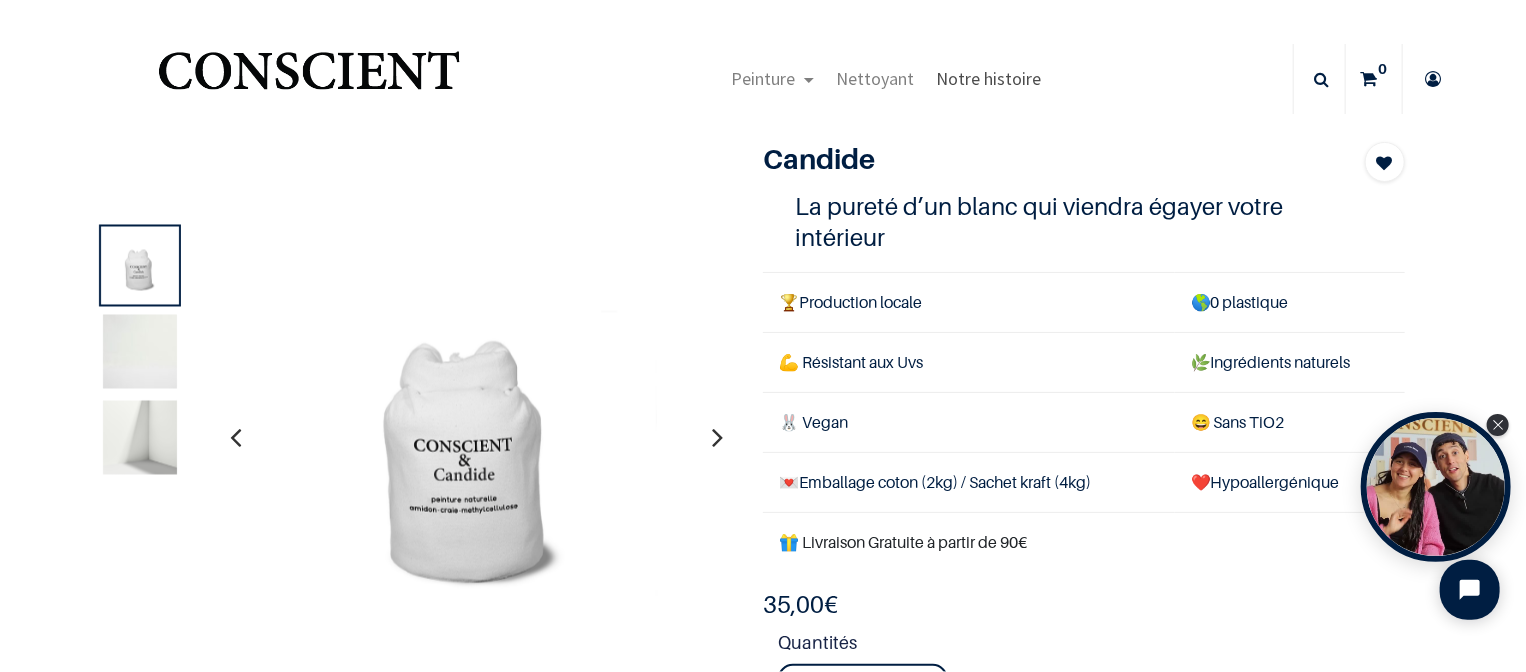 click on "Notre histoire" at bounding box center (988, 78) 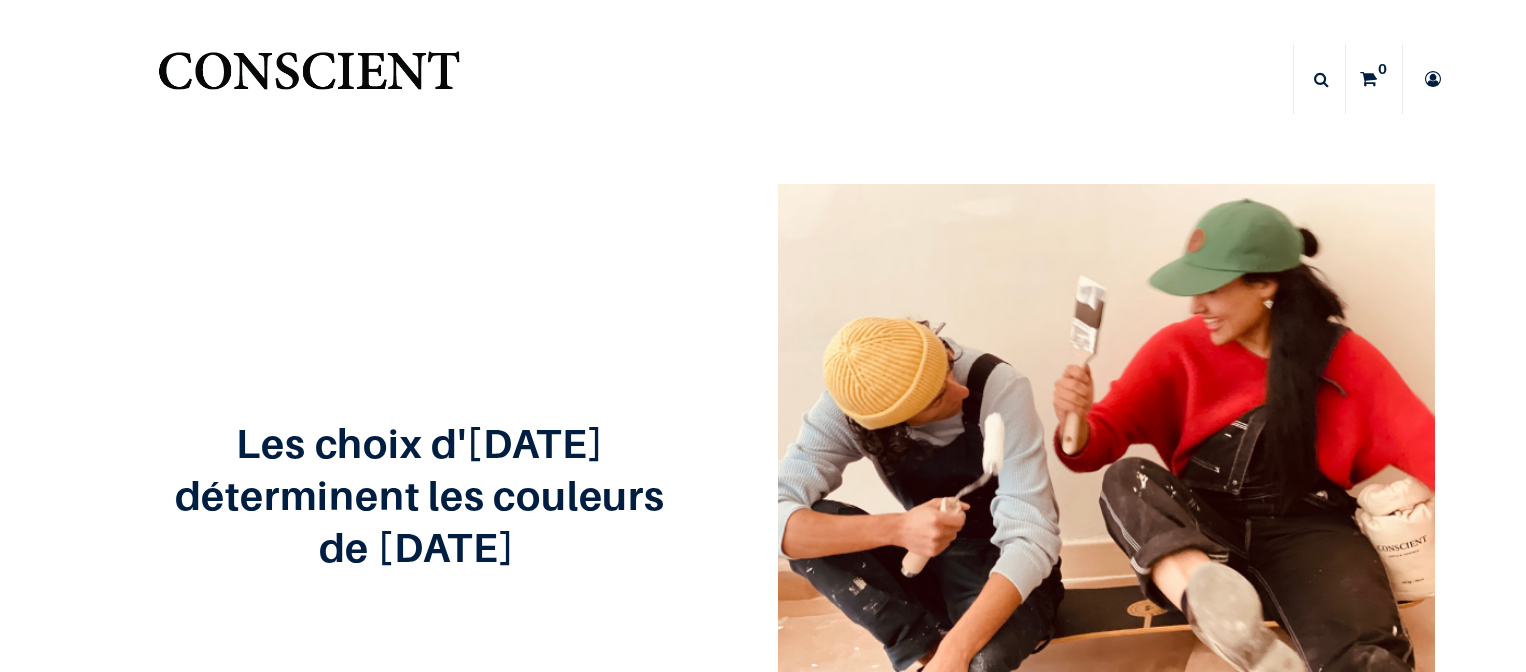 scroll, scrollTop: 0, scrollLeft: 0, axis: both 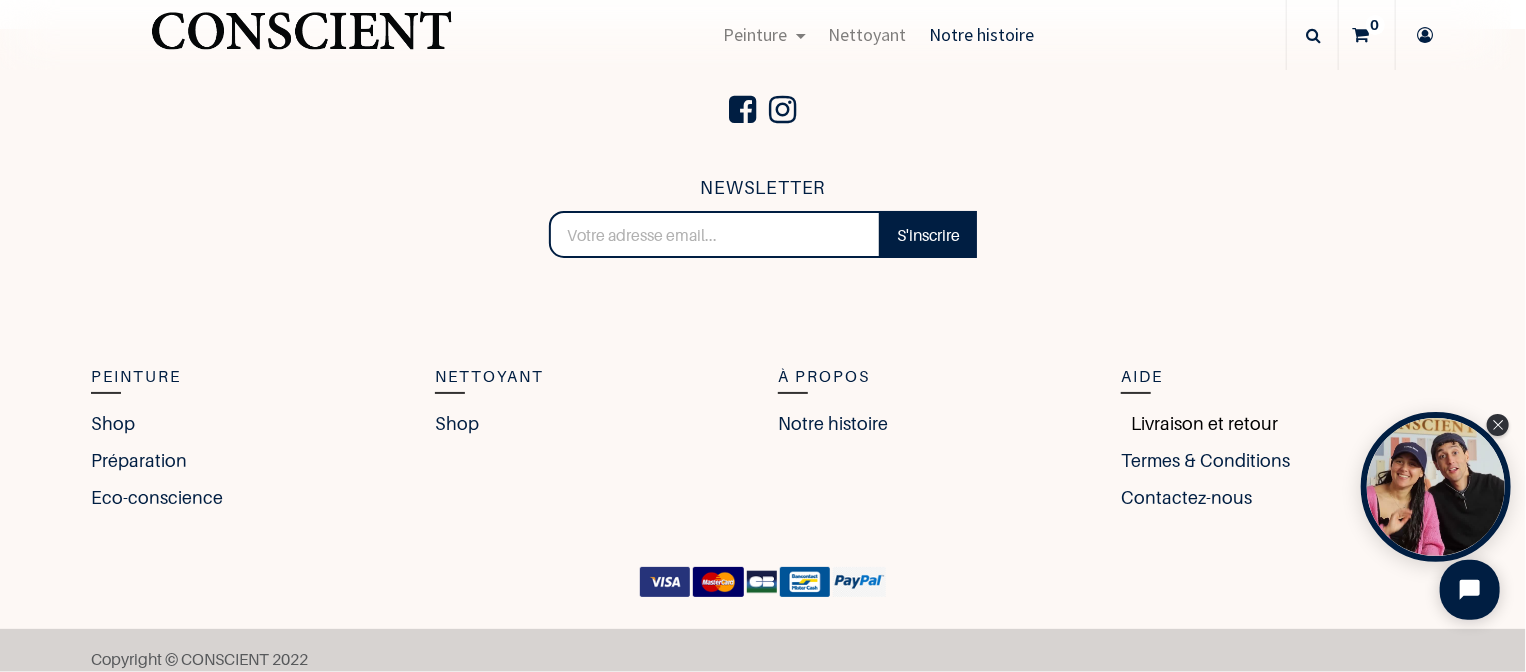 click on "Livraison et retour" at bounding box center (1199, 423) 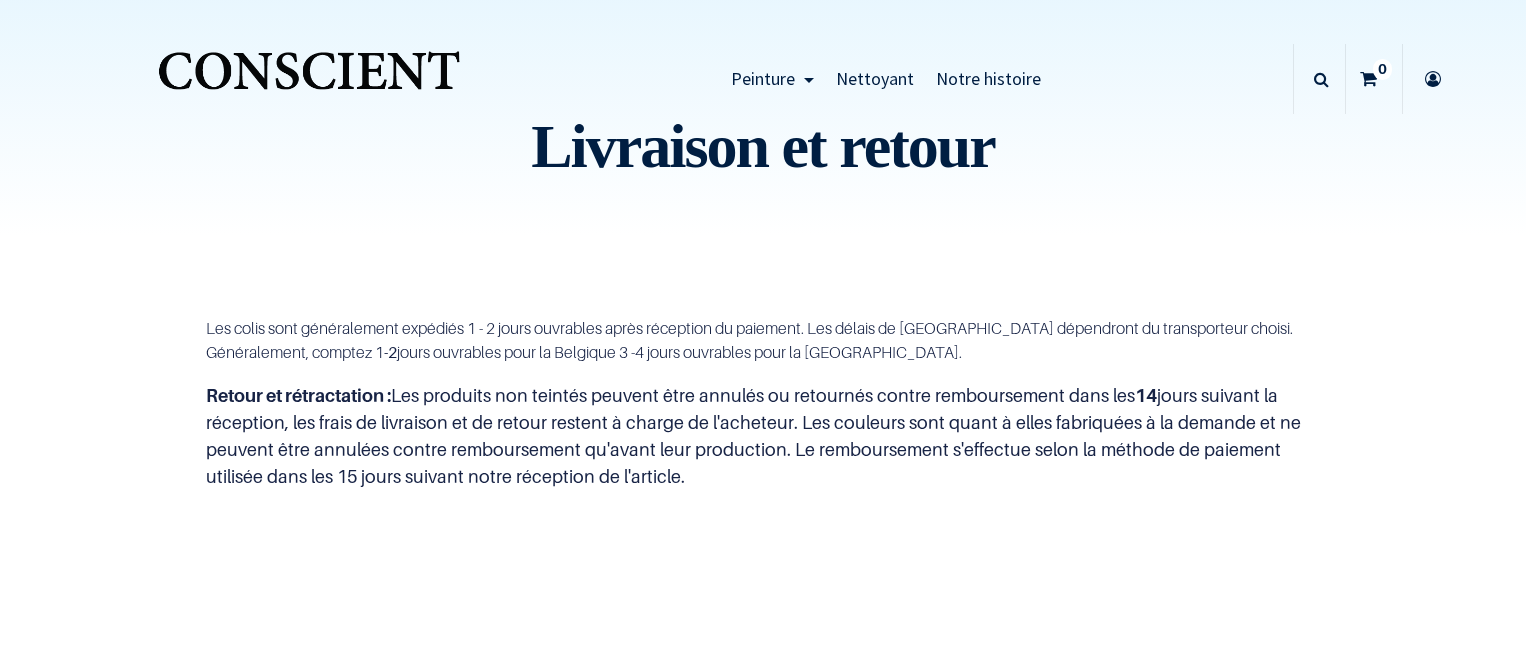 scroll, scrollTop: 0, scrollLeft: 0, axis: both 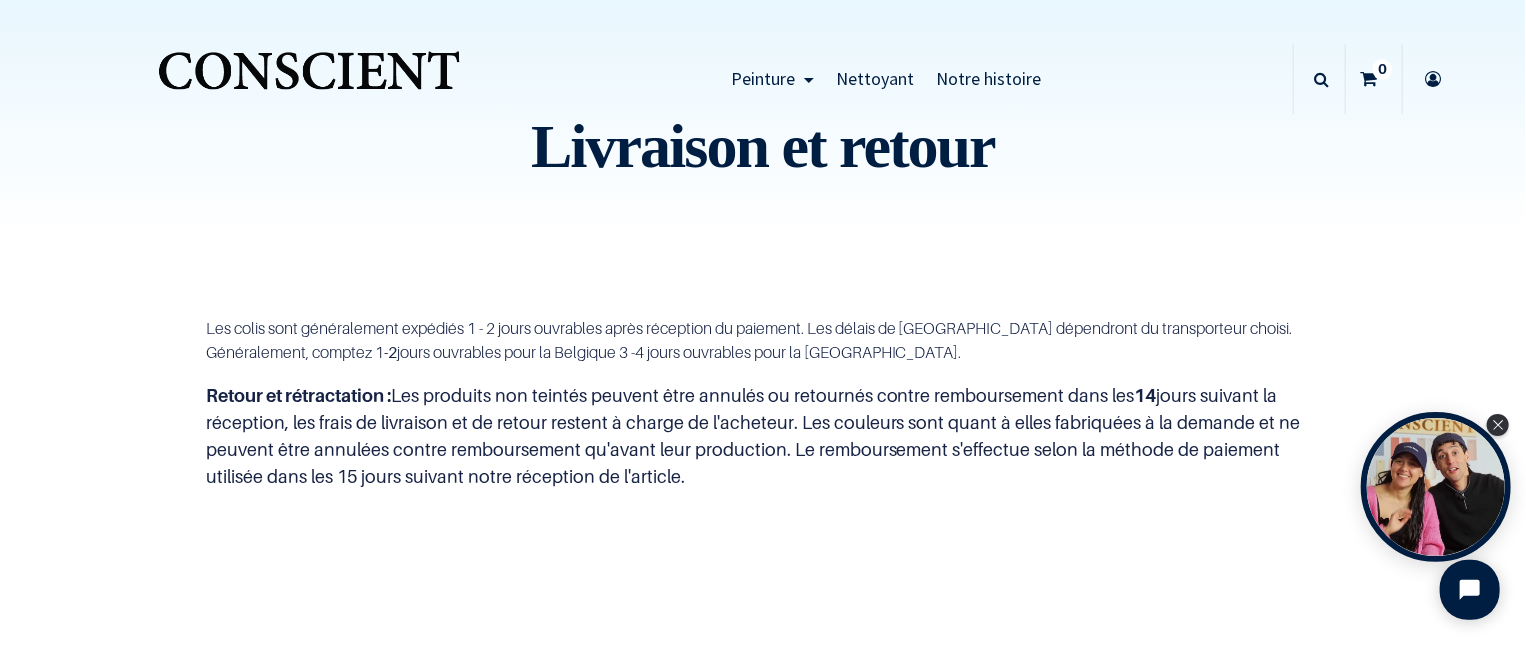 click on "Nettoyant" at bounding box center (875, 78) 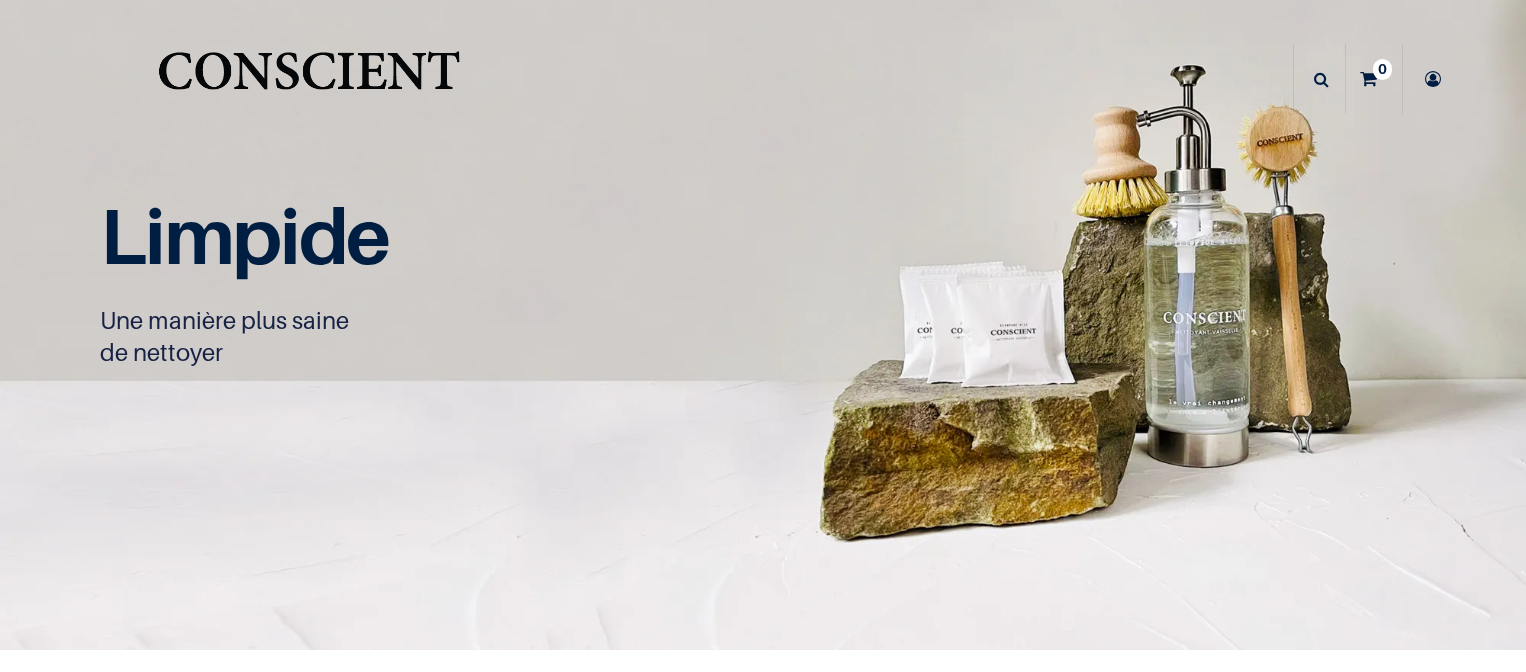 scroll, scrollTop: 0, scrollLeft: 0, axis: both 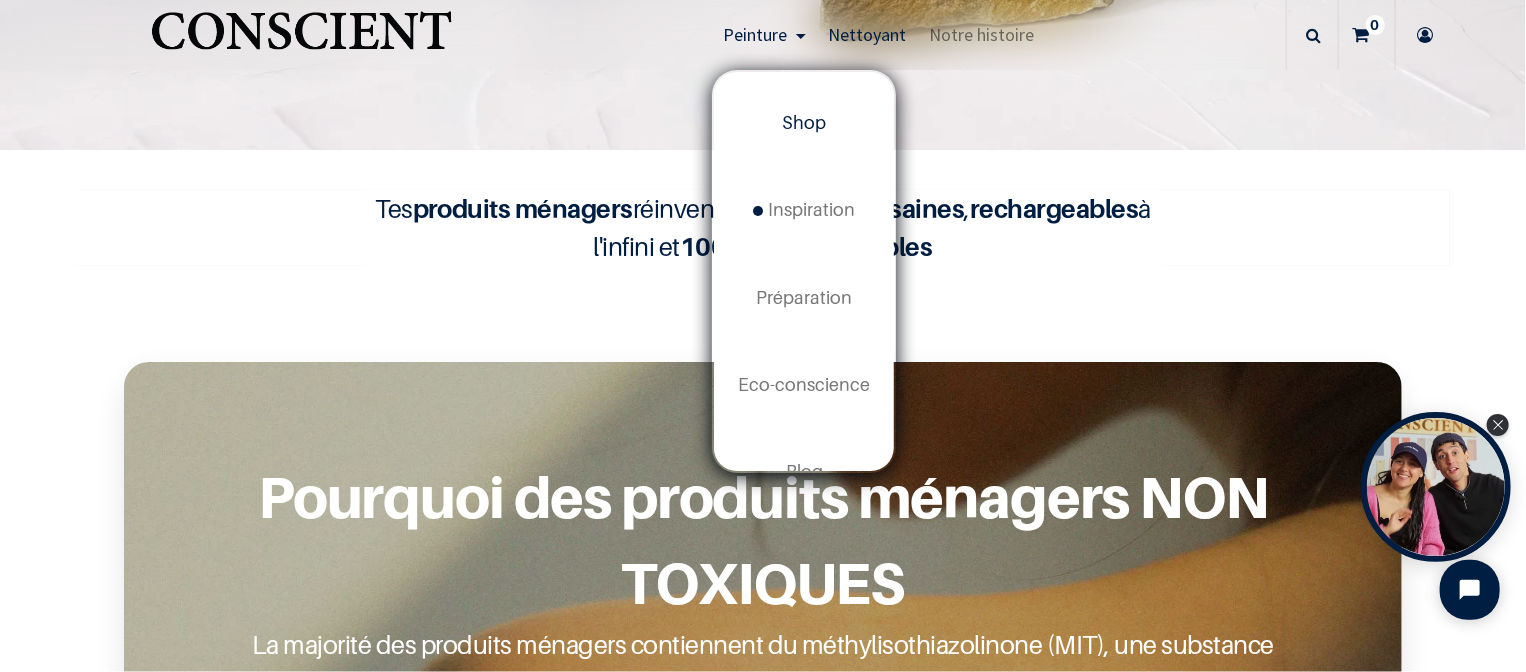 click on "Shop" at bounding box center [804, 122] 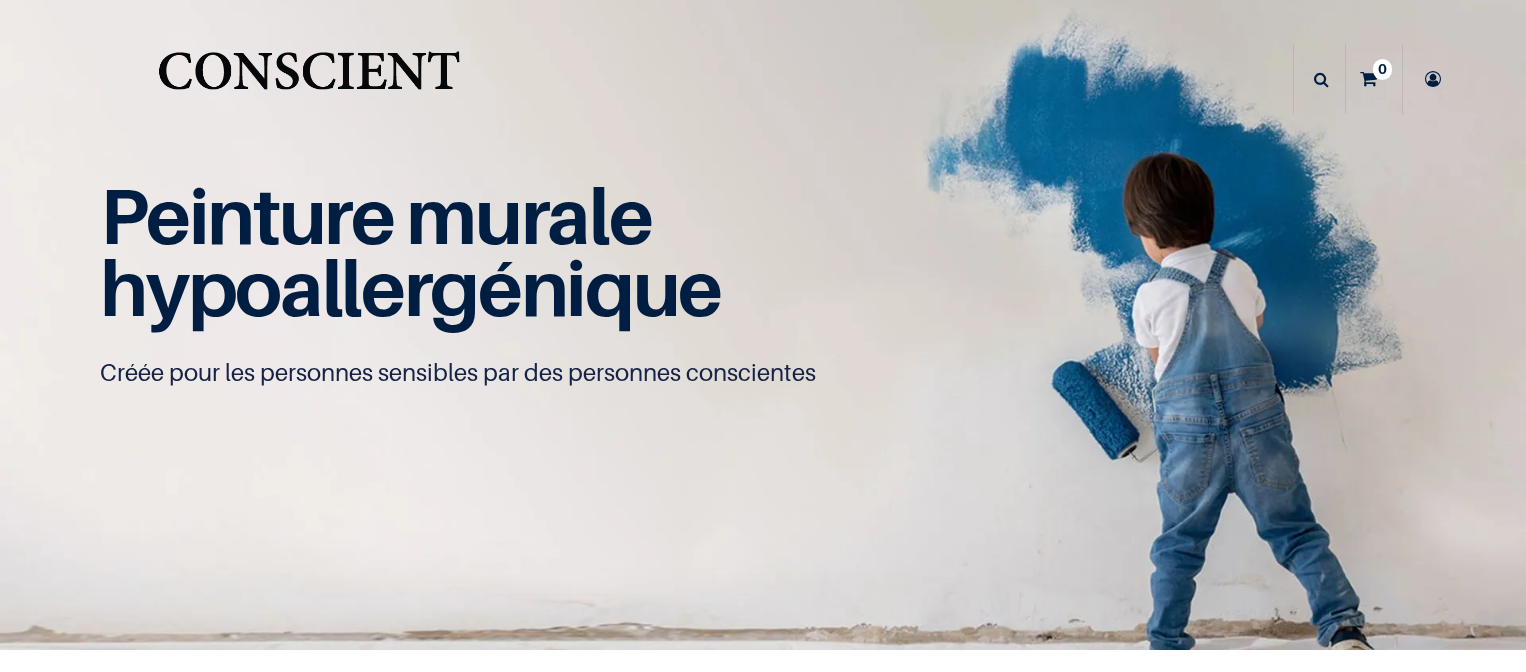 scroll, scrollTop: 0, scrollLeft: 0, axis: both 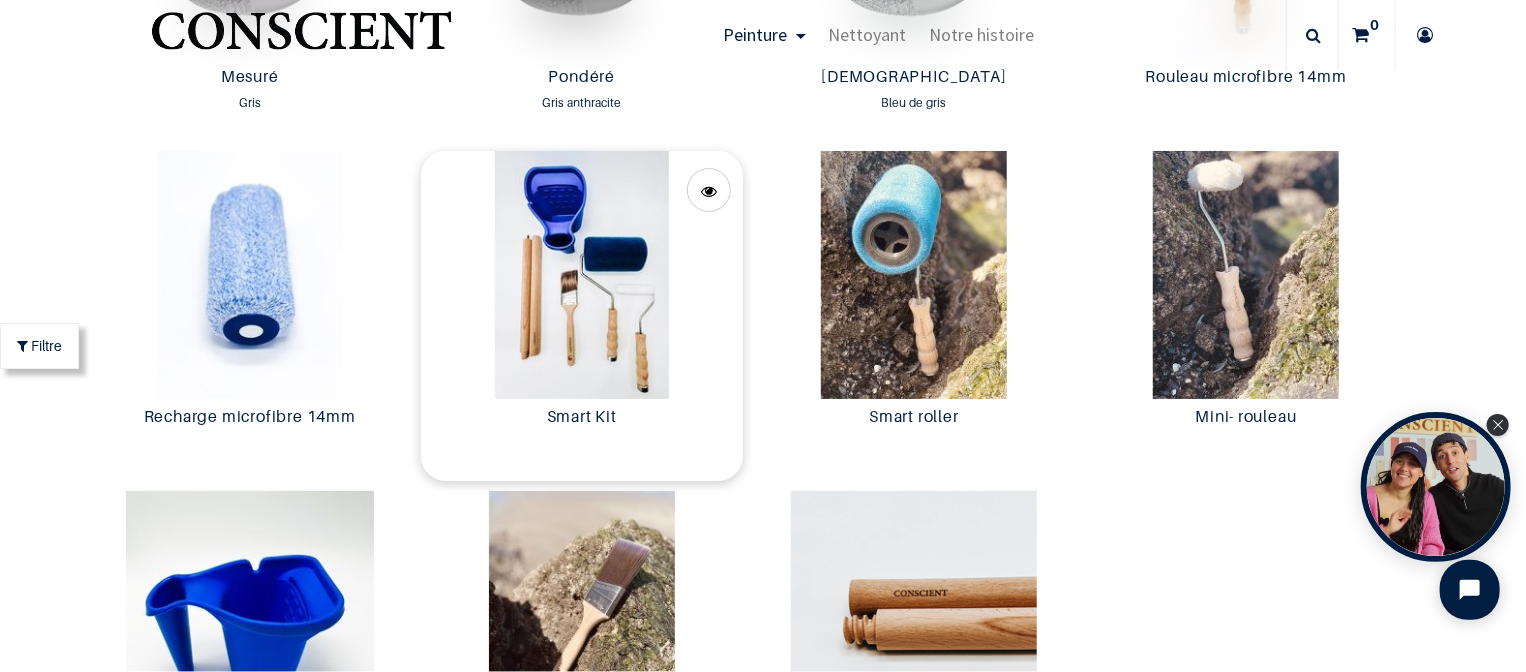click at bounding box center [582, 275] 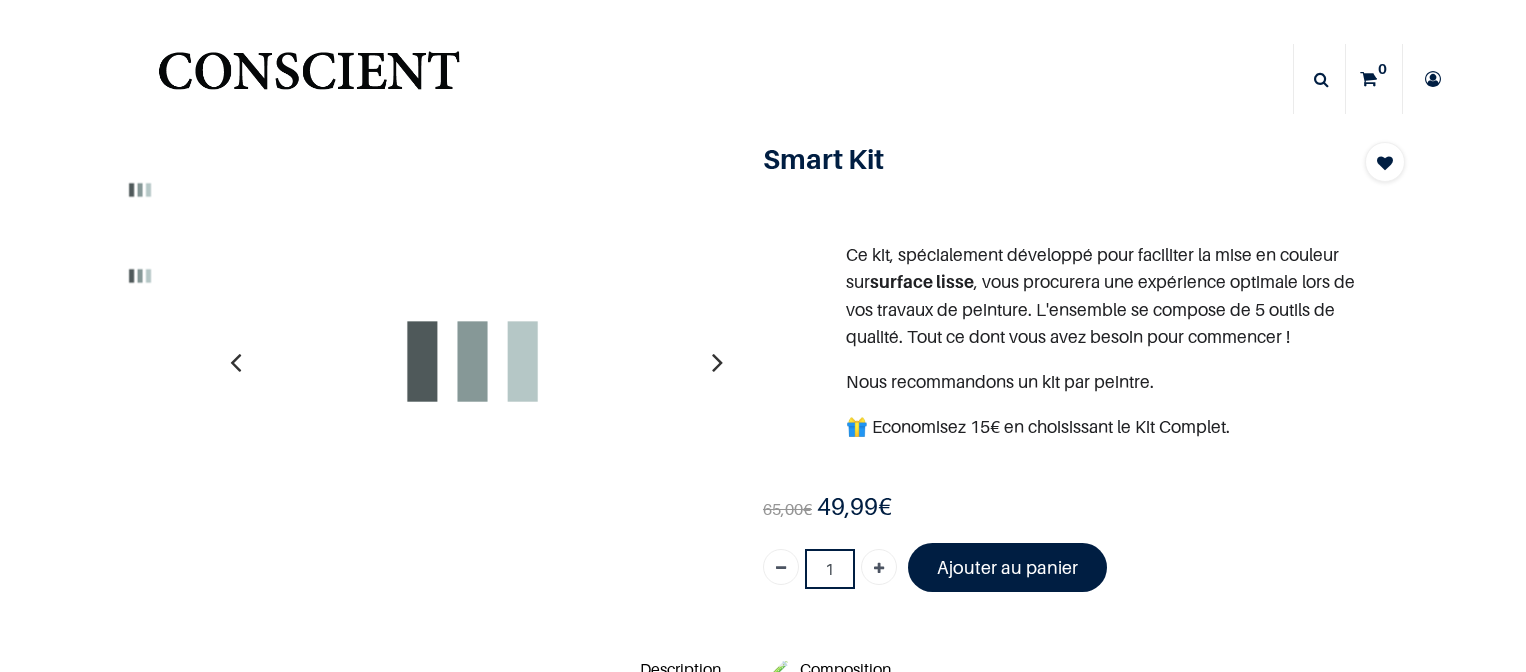 scroll, scrollTop: 0, scrollLeft: 0, axis: both 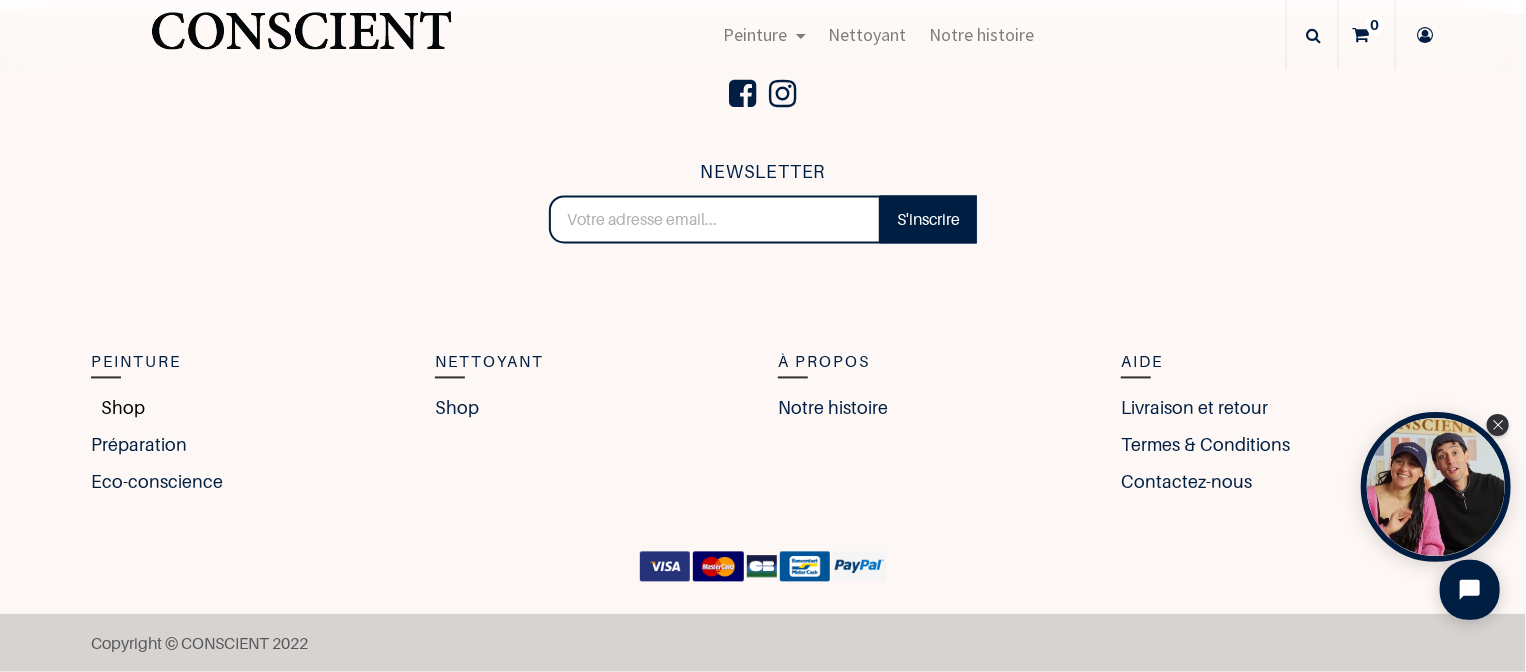 click on "Shop" at bounding box center (118, 408) 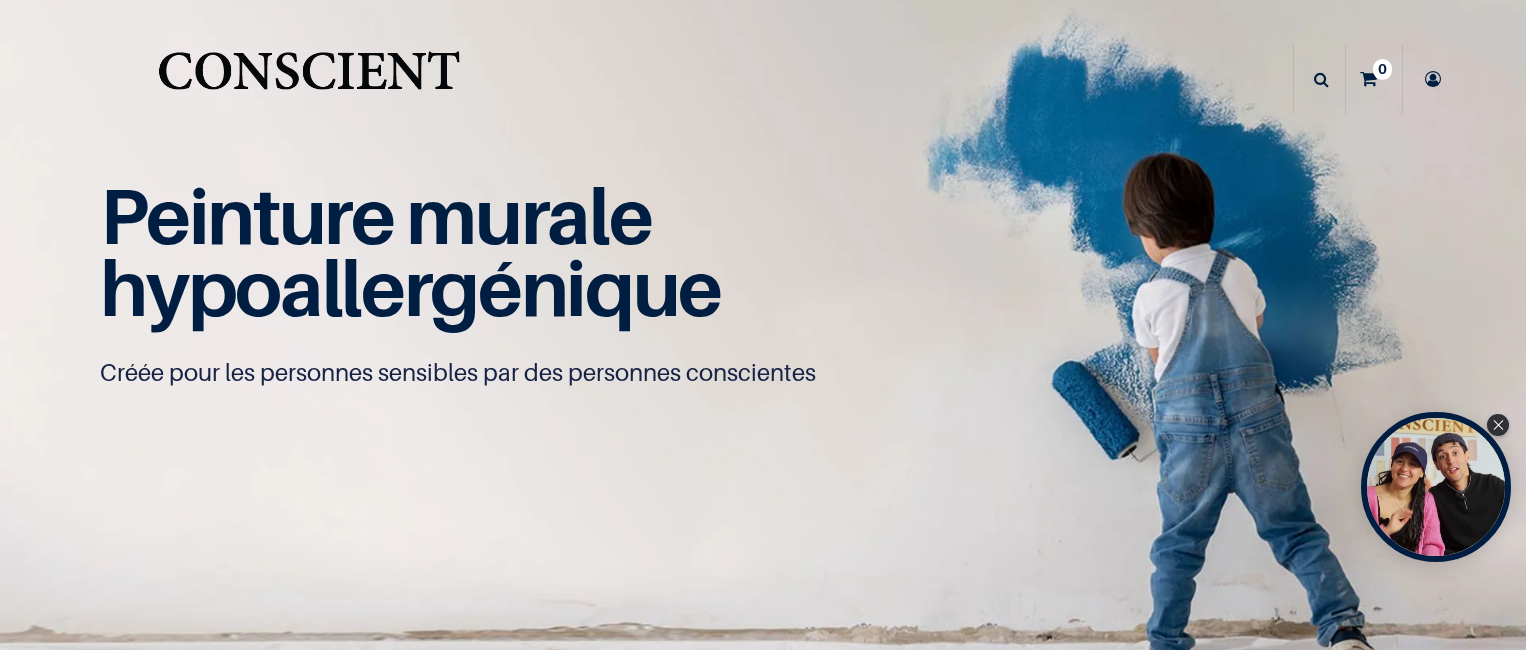 scroll, scrollTop: 0, scrollLeft: 0, axis: both 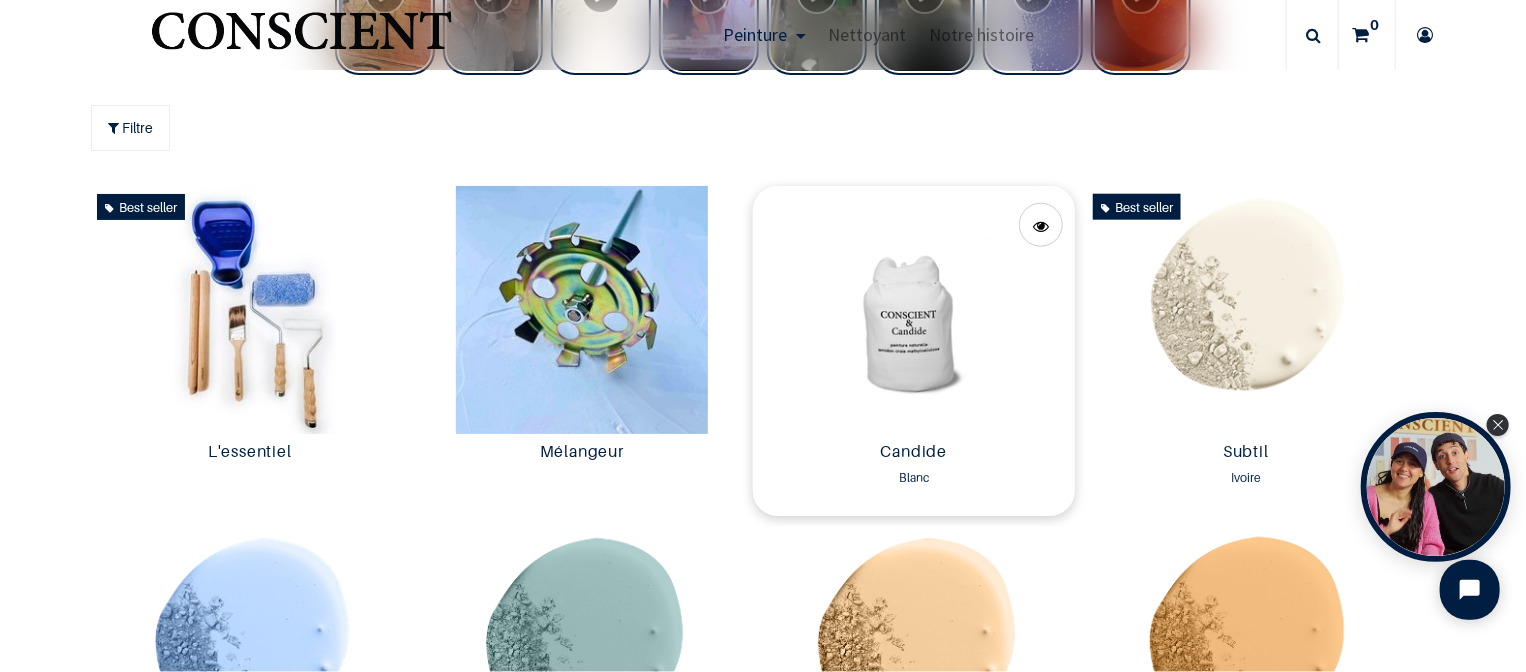 click at bounding box center (914, 310) 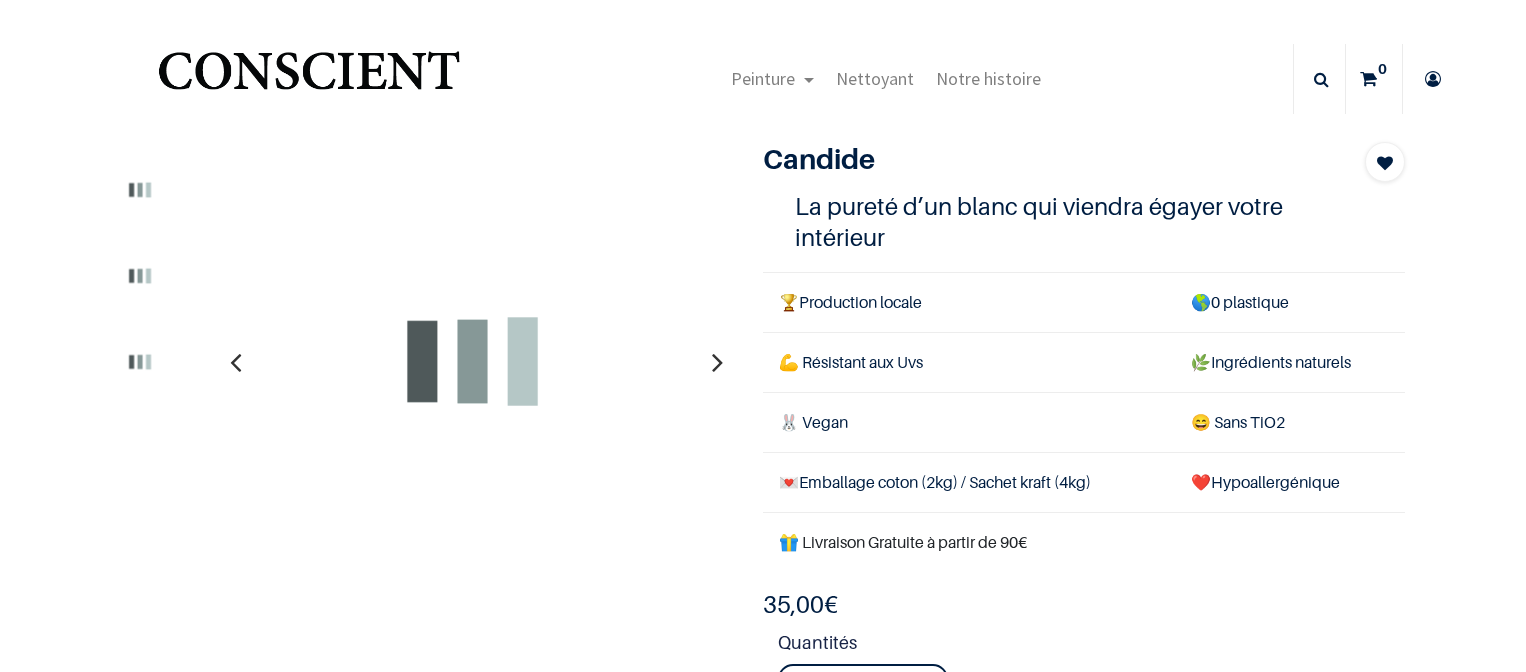 scroll, scrollTop: 0, scrollLeft: 0, axis: both 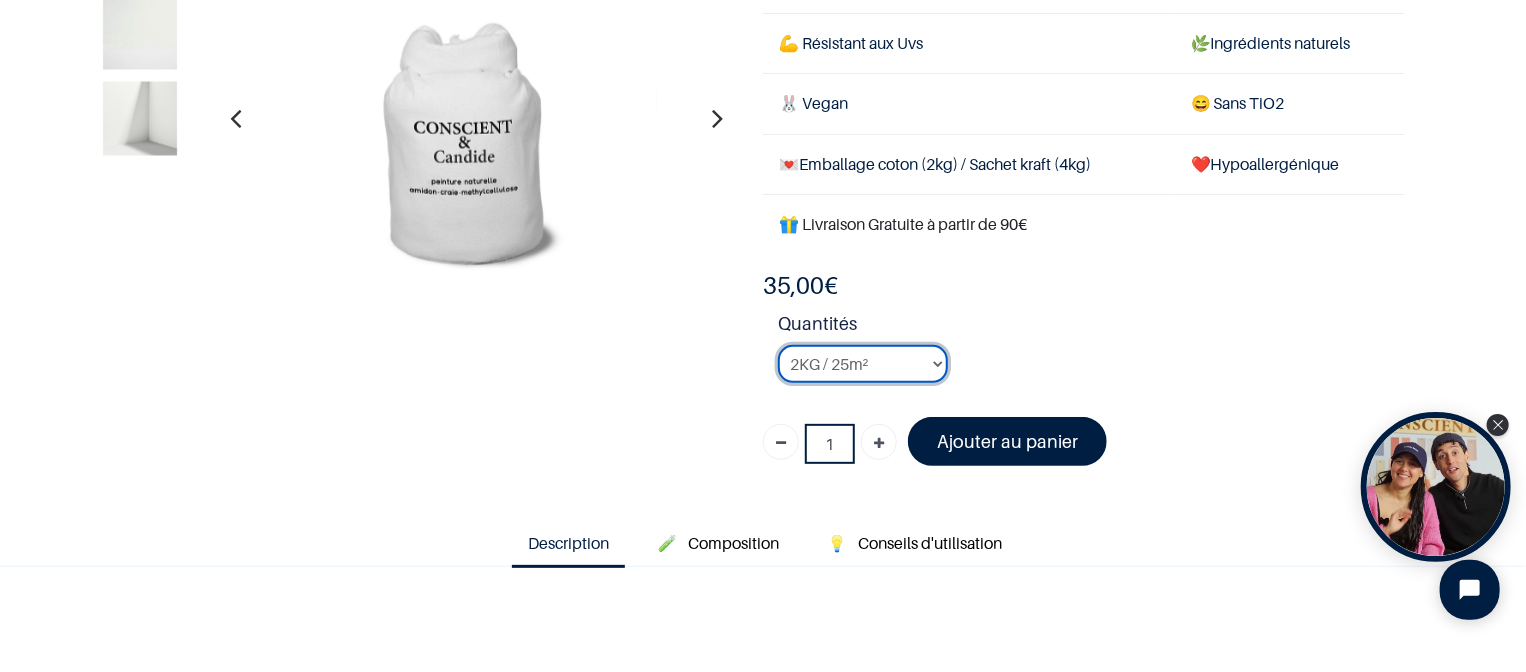 click on "2KG / 25m²
4KG / 50m²
8KG / 100m²
Testeur" at bounding box center [863, 364] 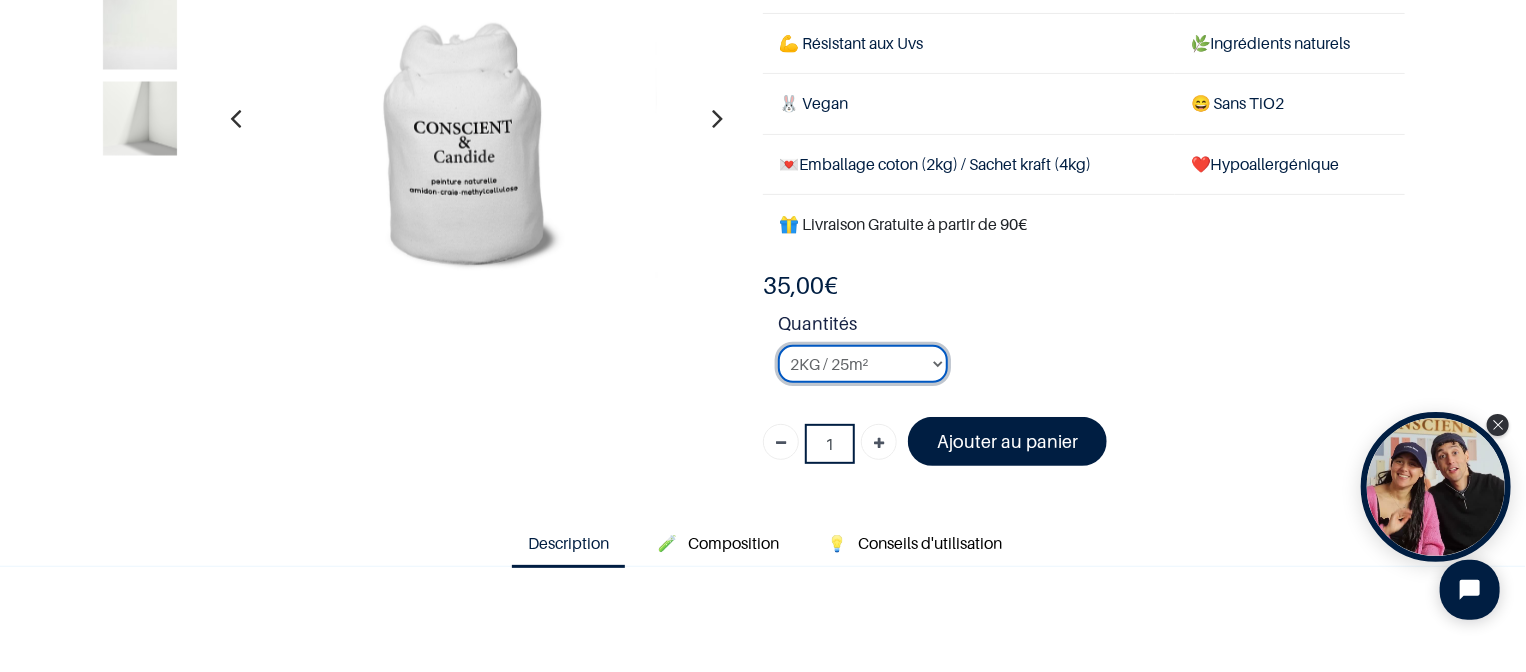 select on "3" 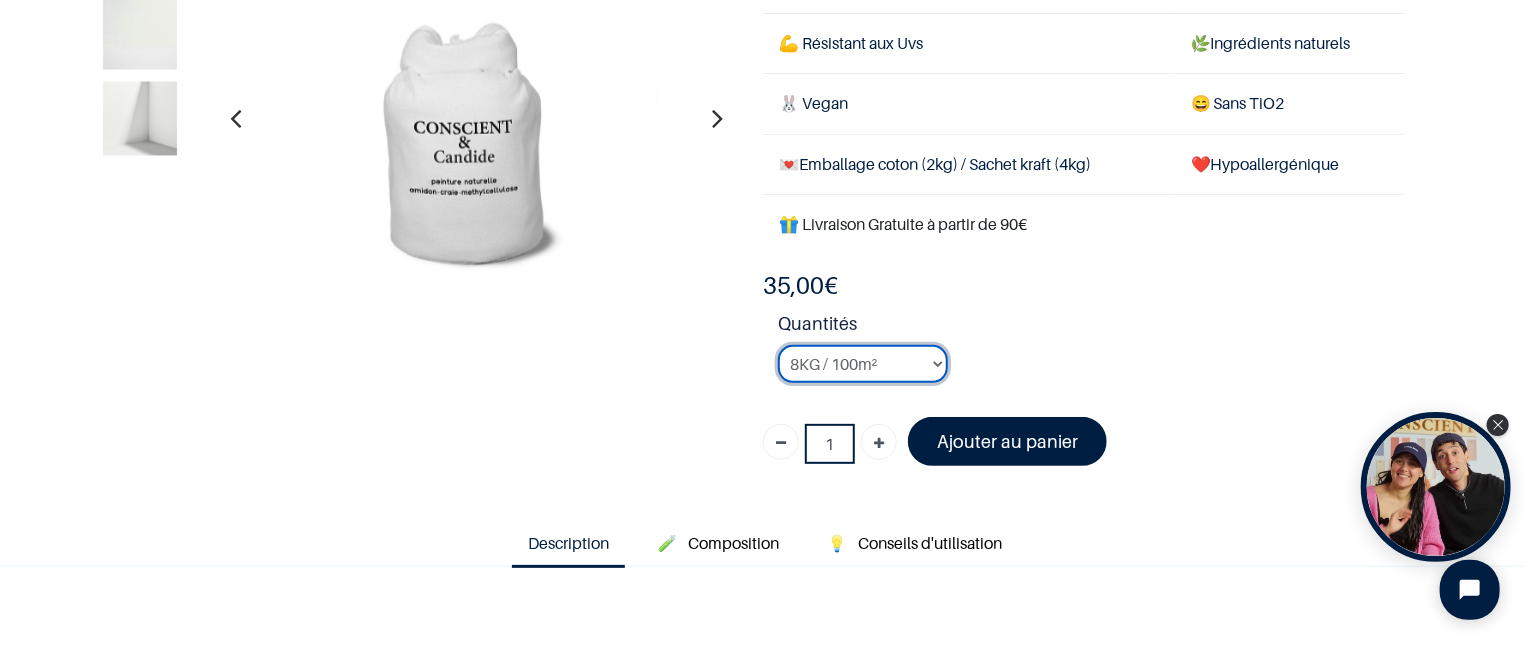 click on "2KG / 25m²
4KG / 50m²
8KG / 100m²
Testeur" at bounding box center (863, 364) 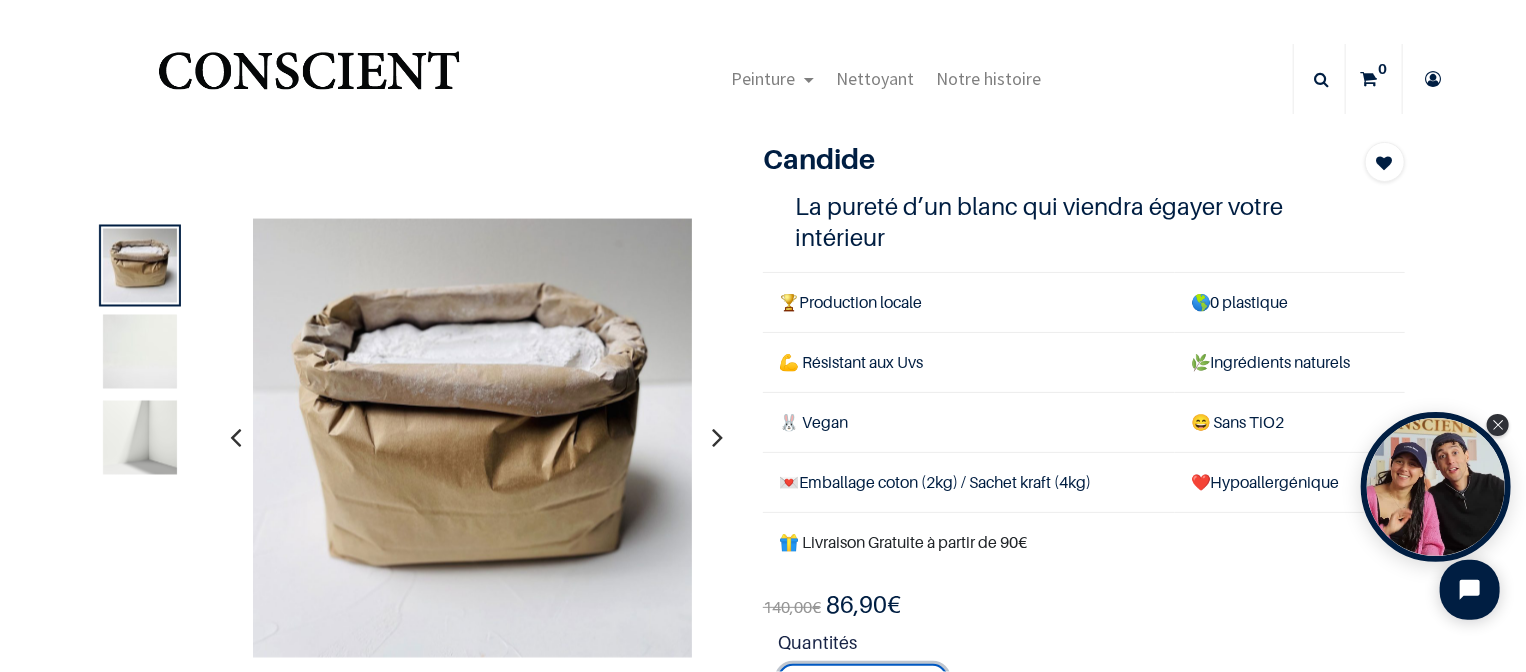 scroll, scrollTop: 0, scrollLeft: 0, axis: both 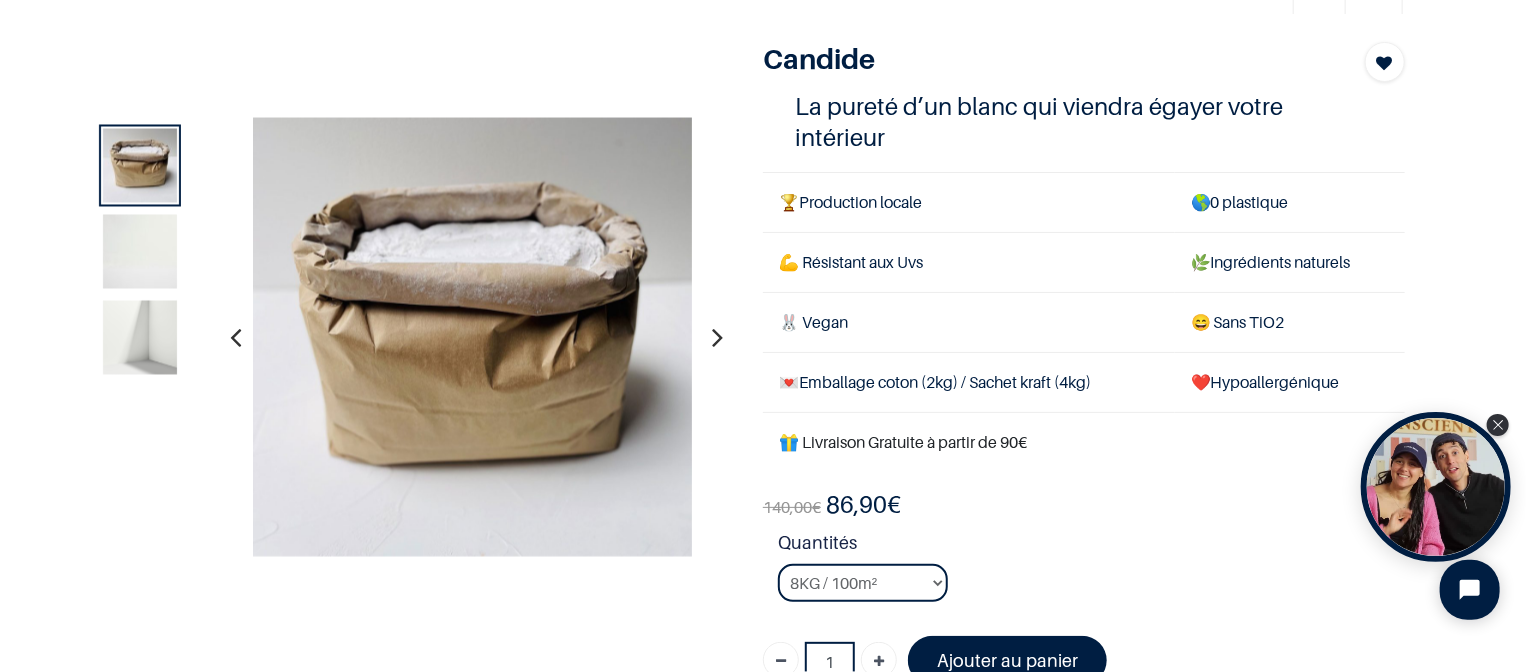 click at bounding box center [140, 337] 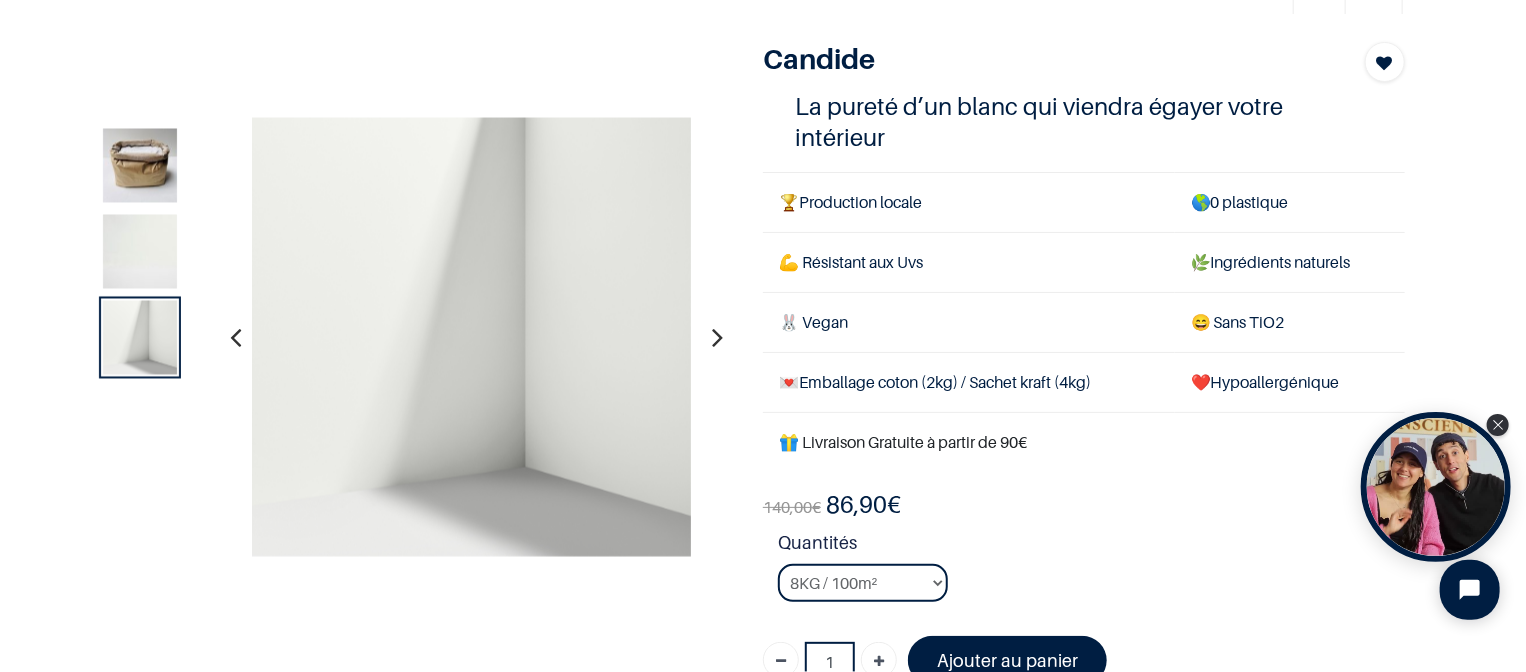 click at bounding box center (140, 251) 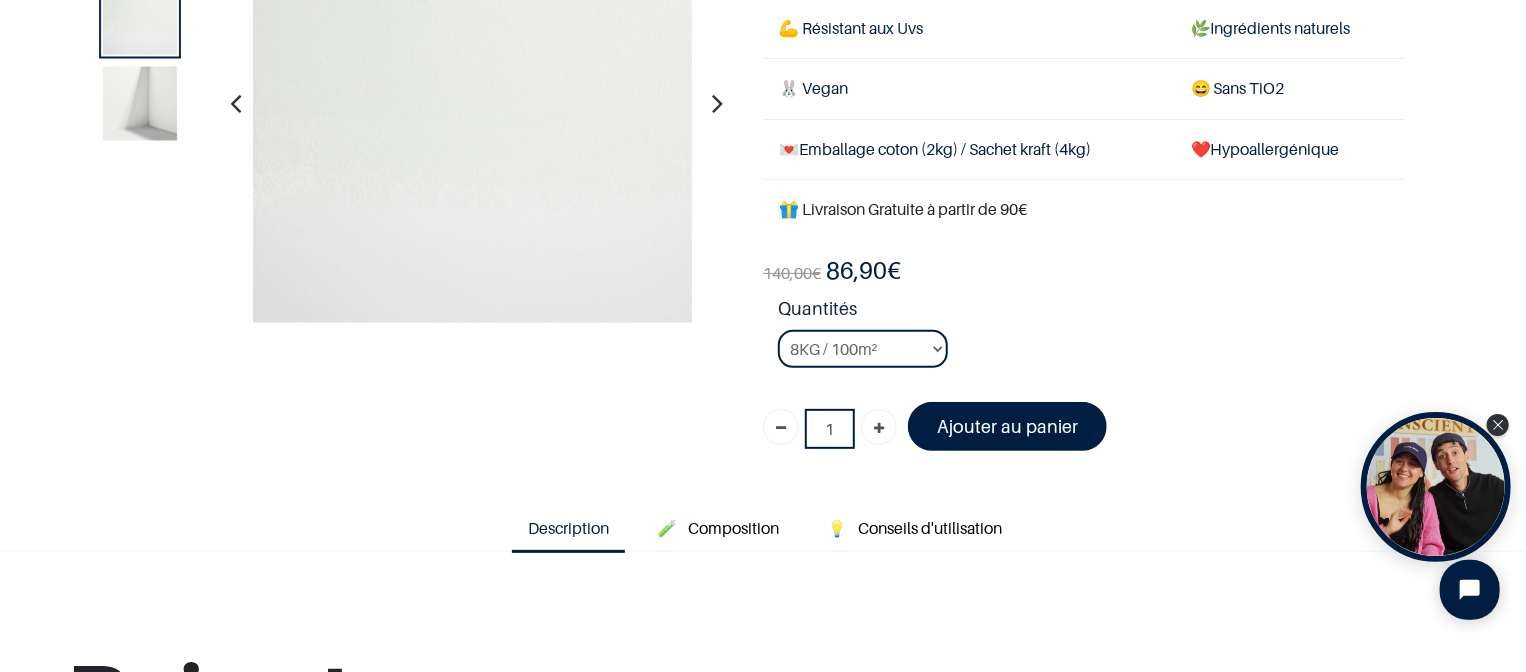scroll, scrollTop: 300, scrollLeft: 0, axis: vertical 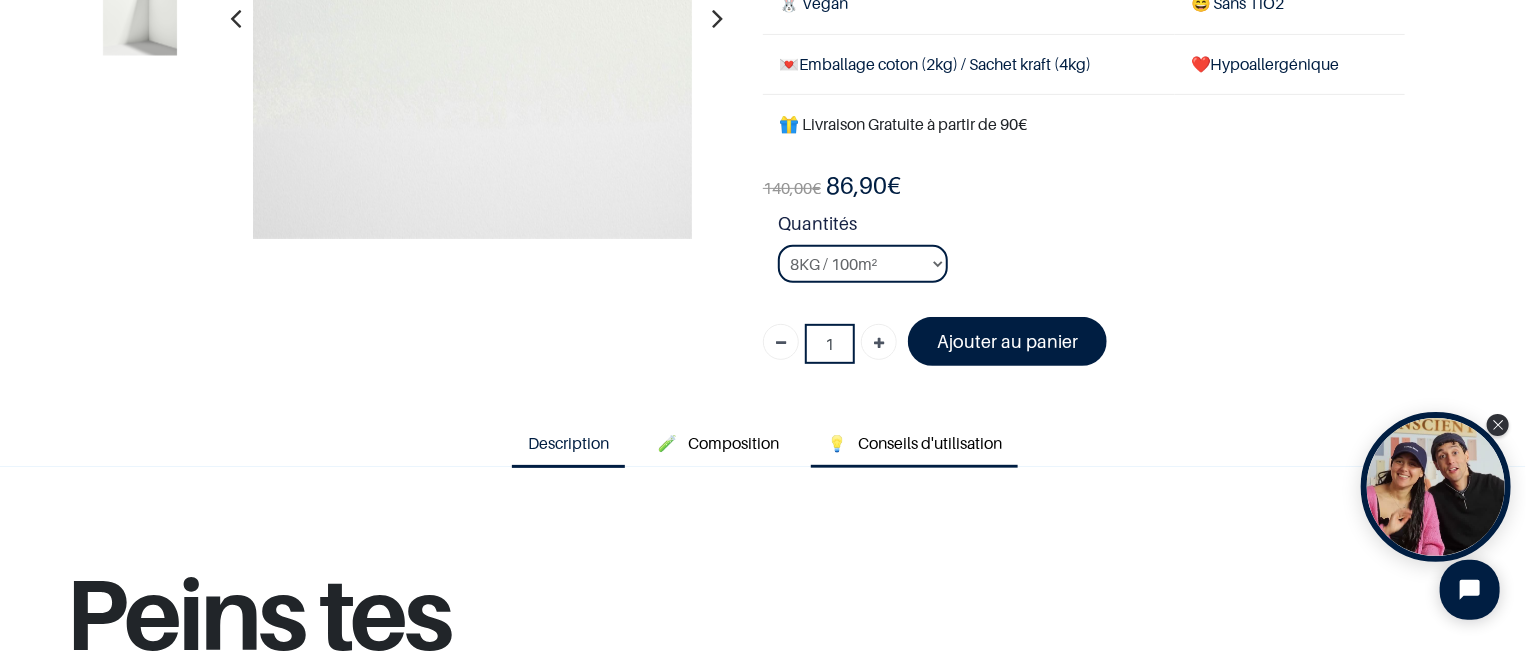 click on "💡
Conseils d'utilisation" at bounding box center [914, 445] 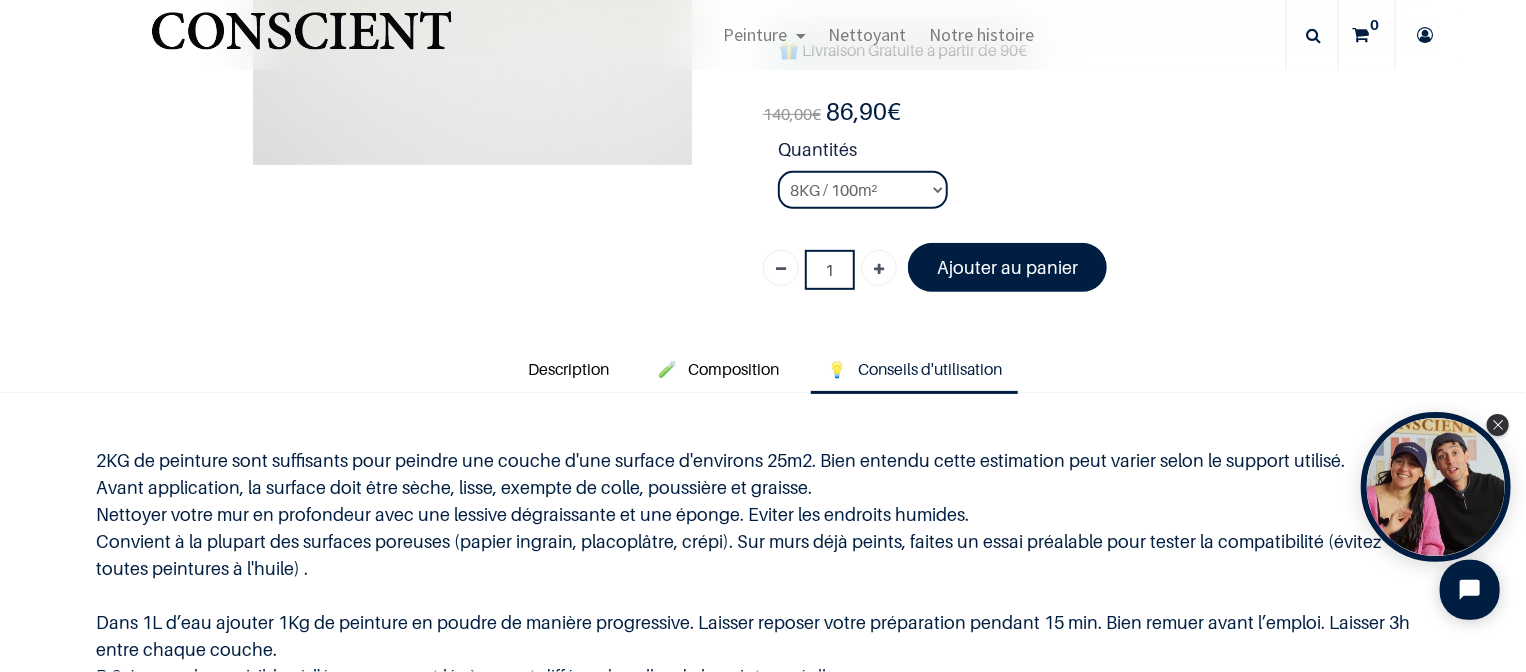 scroll, scrollTop: 500, scrollLeft: 0, axis: vertical 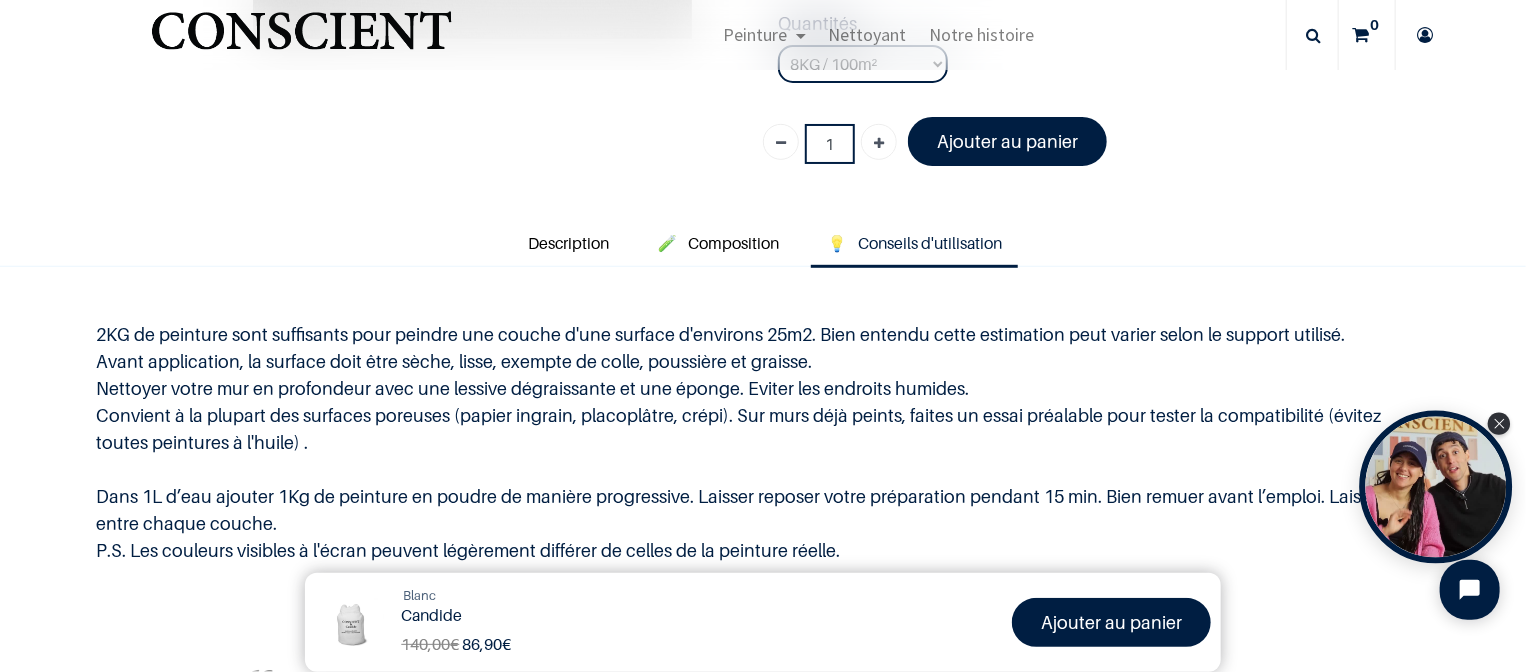 click at bounding box center (1436, 487) 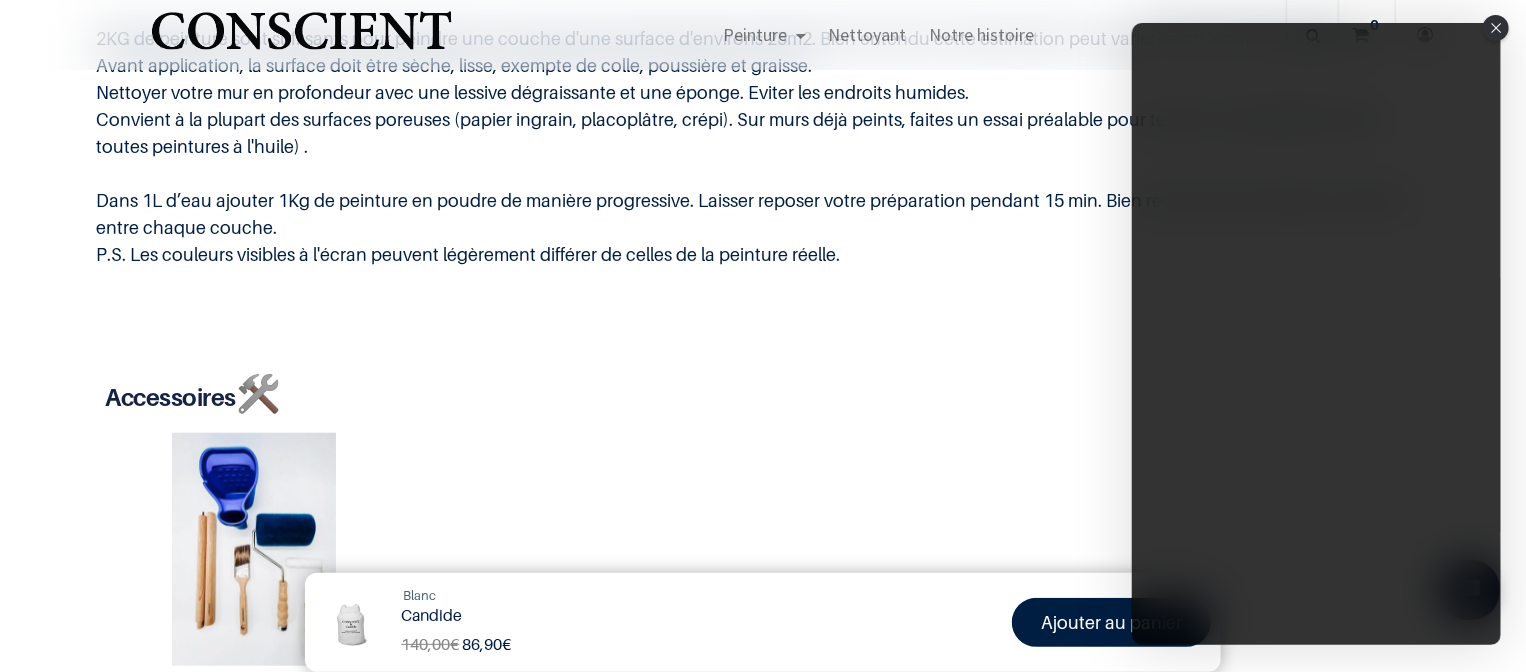 scroll, scrollTop: 800, scrollLeft: 0, axis: vertical 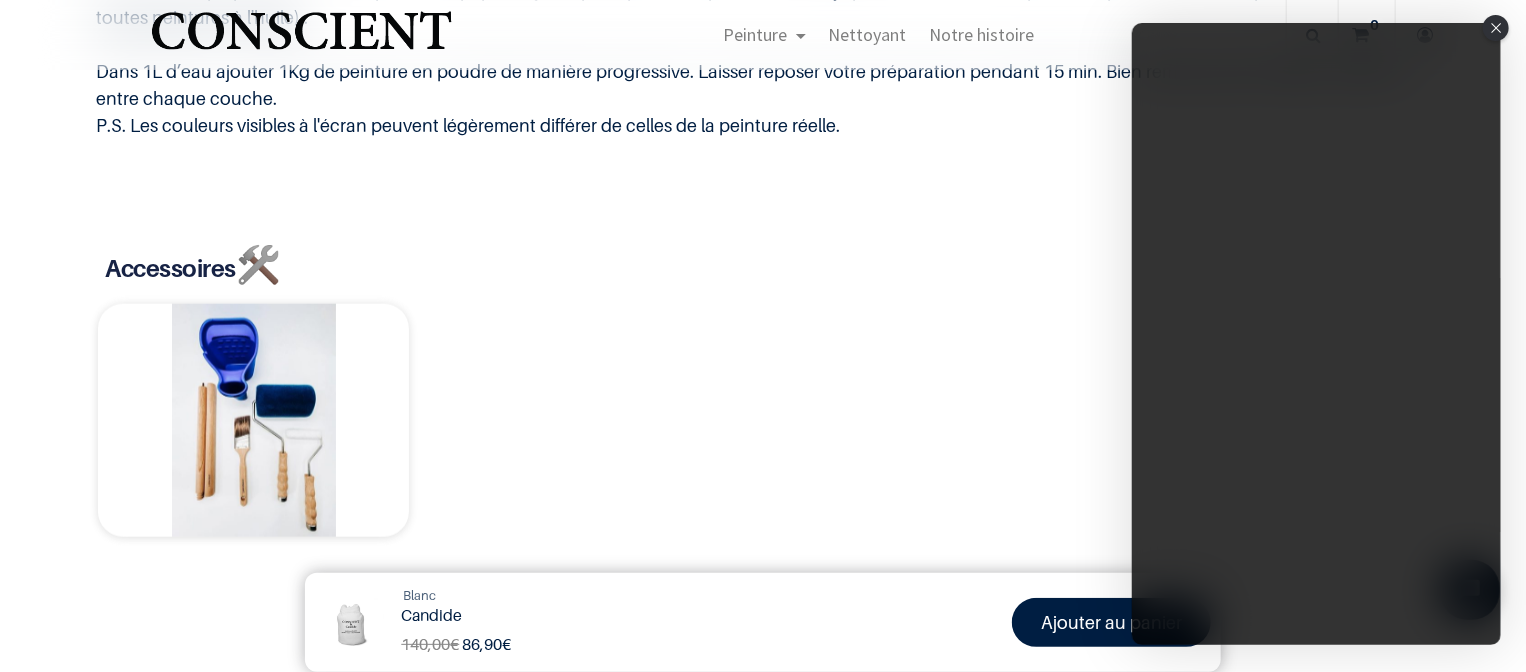 click at bounding box center (253, 421) 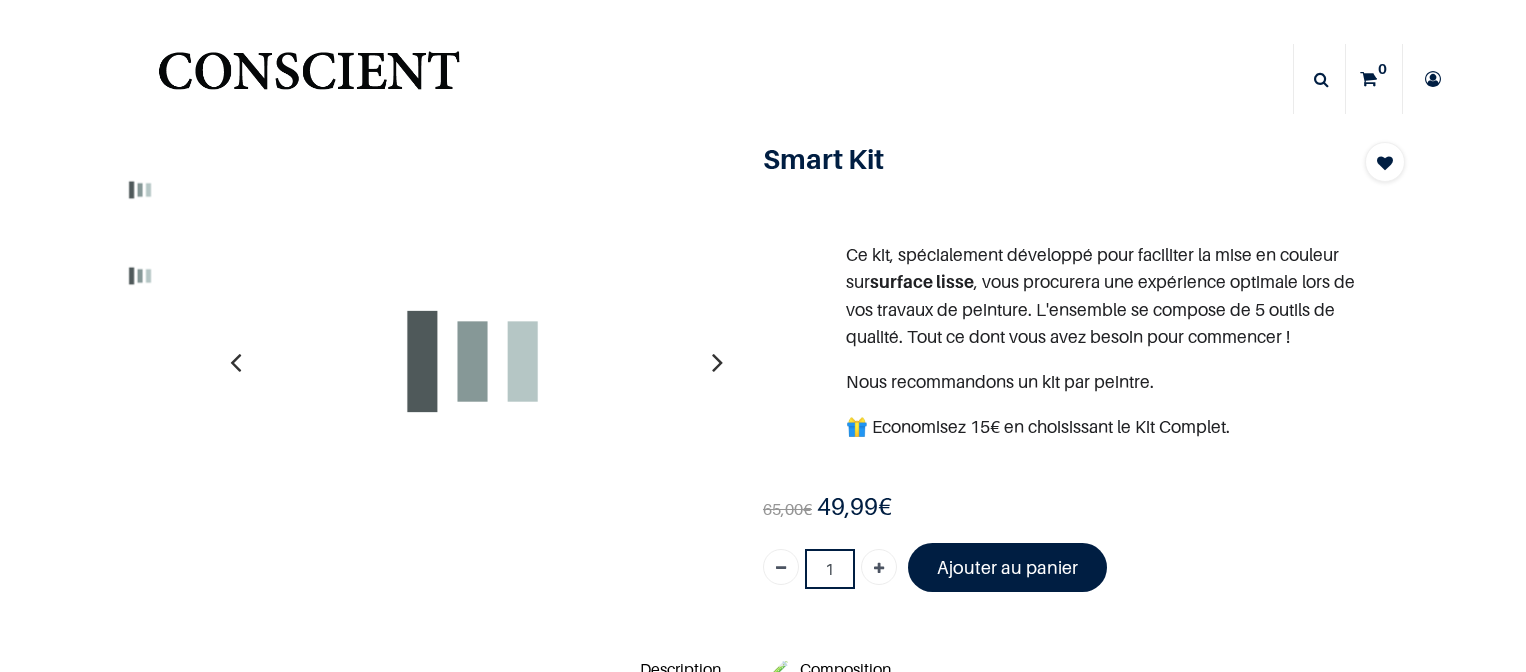 scroll, scrollTop: 0, scrollLeft: 0, axis: both 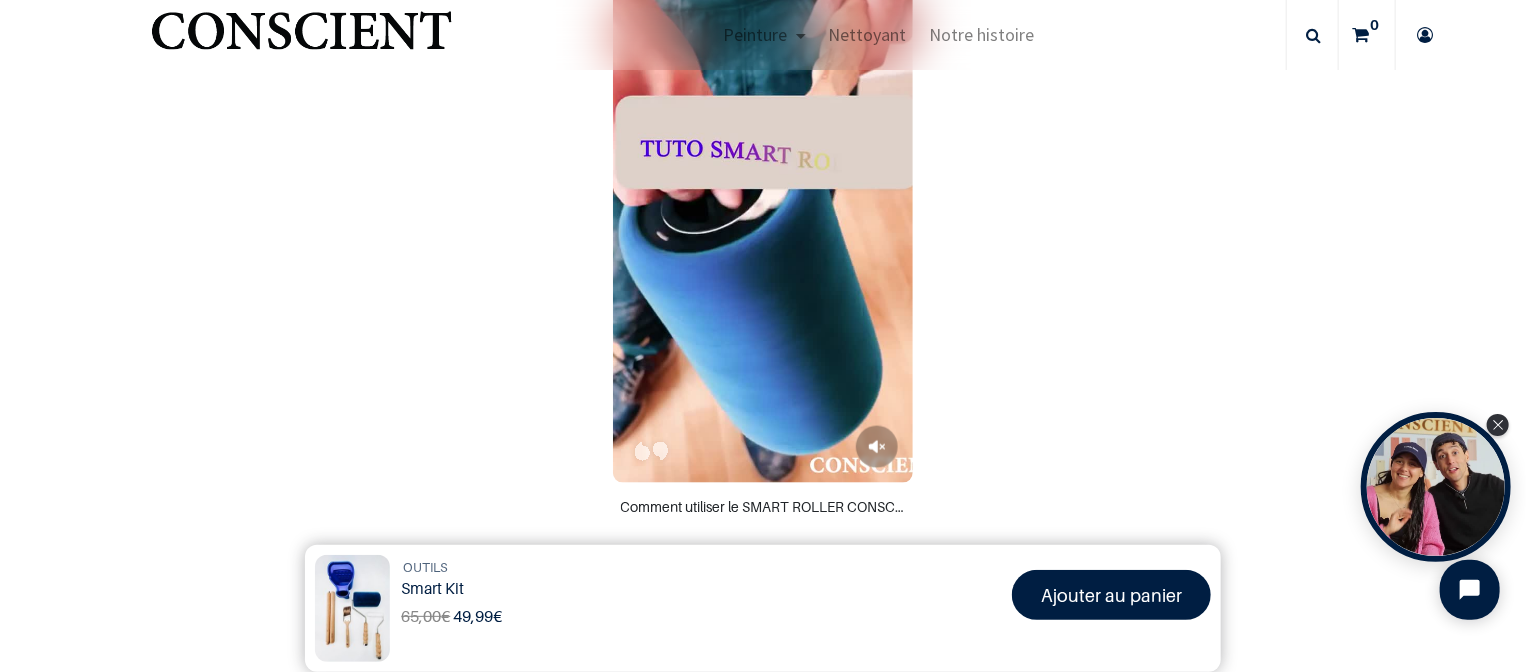click 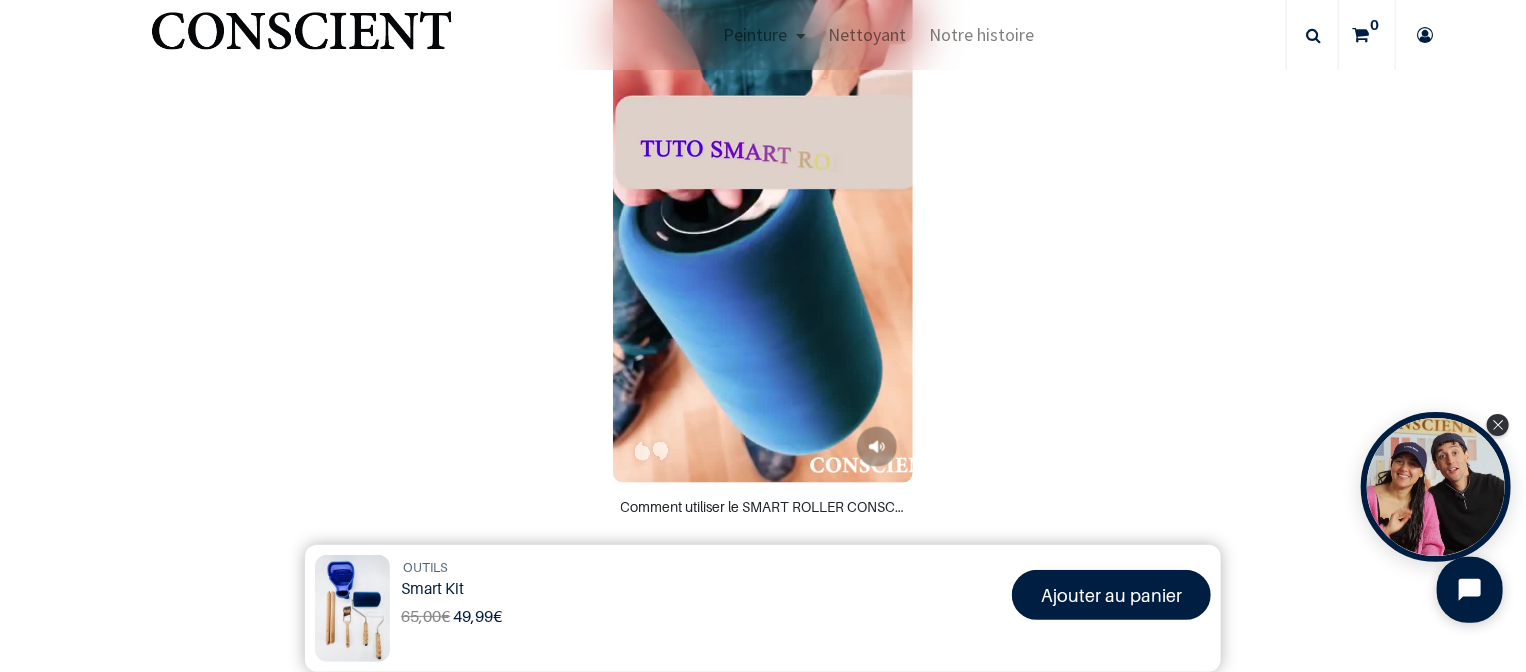 click at bounding box center [1469, 589] 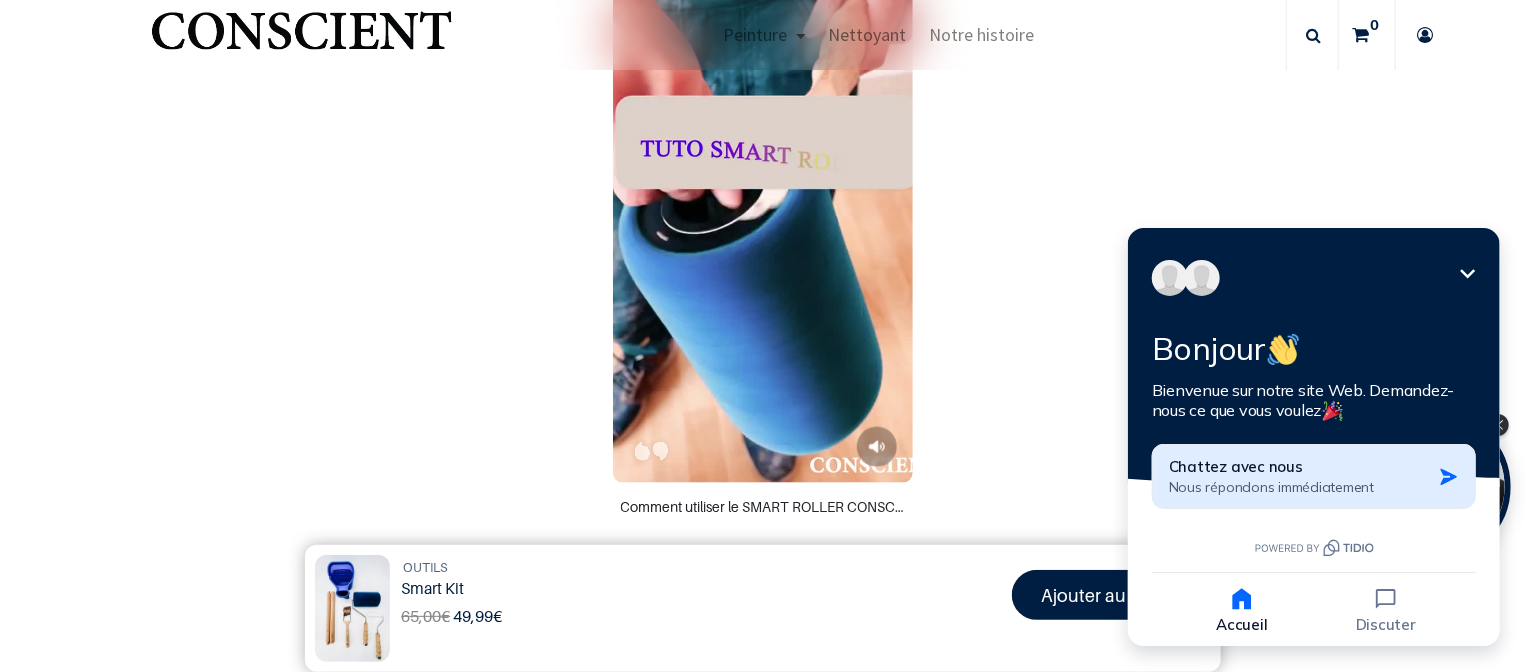click on "Chattez avec nous Nous répondons immédiatement" at bounding box center (1299, 475) 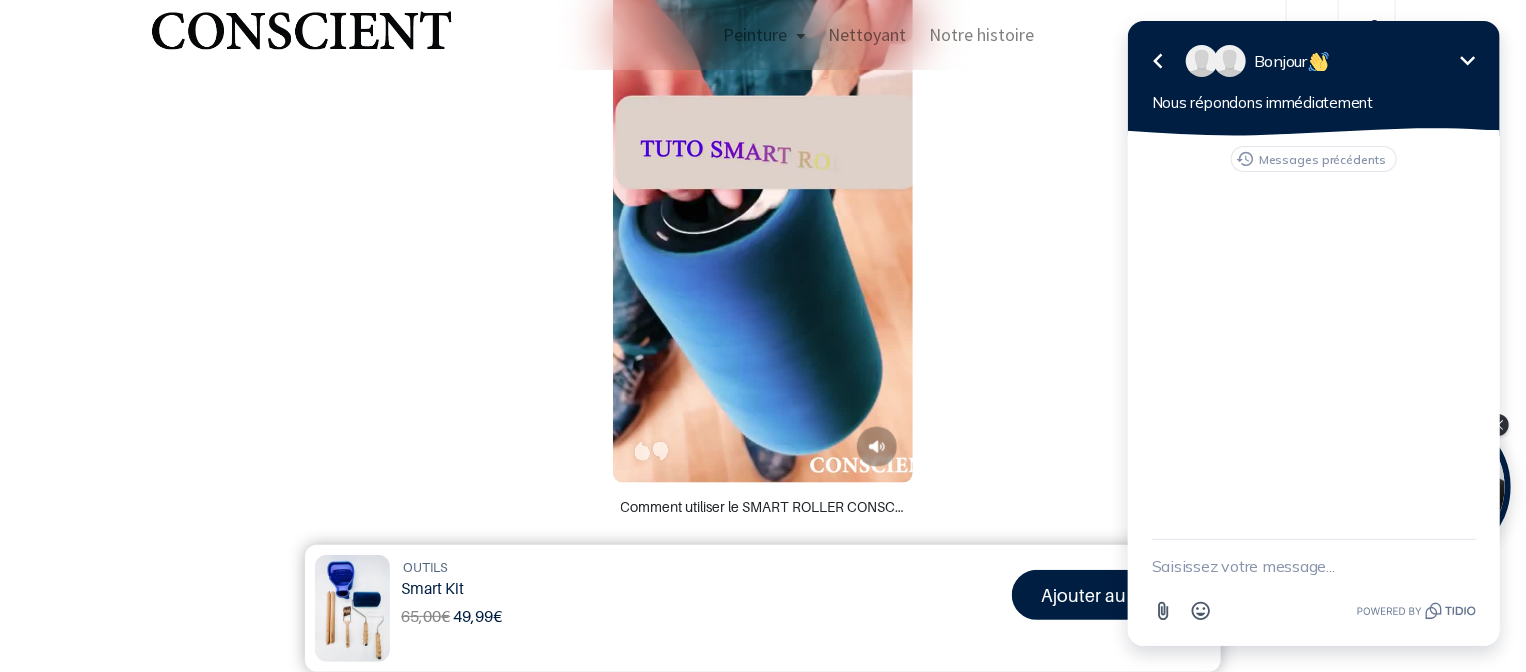 click at bounding box center (1313, 566) 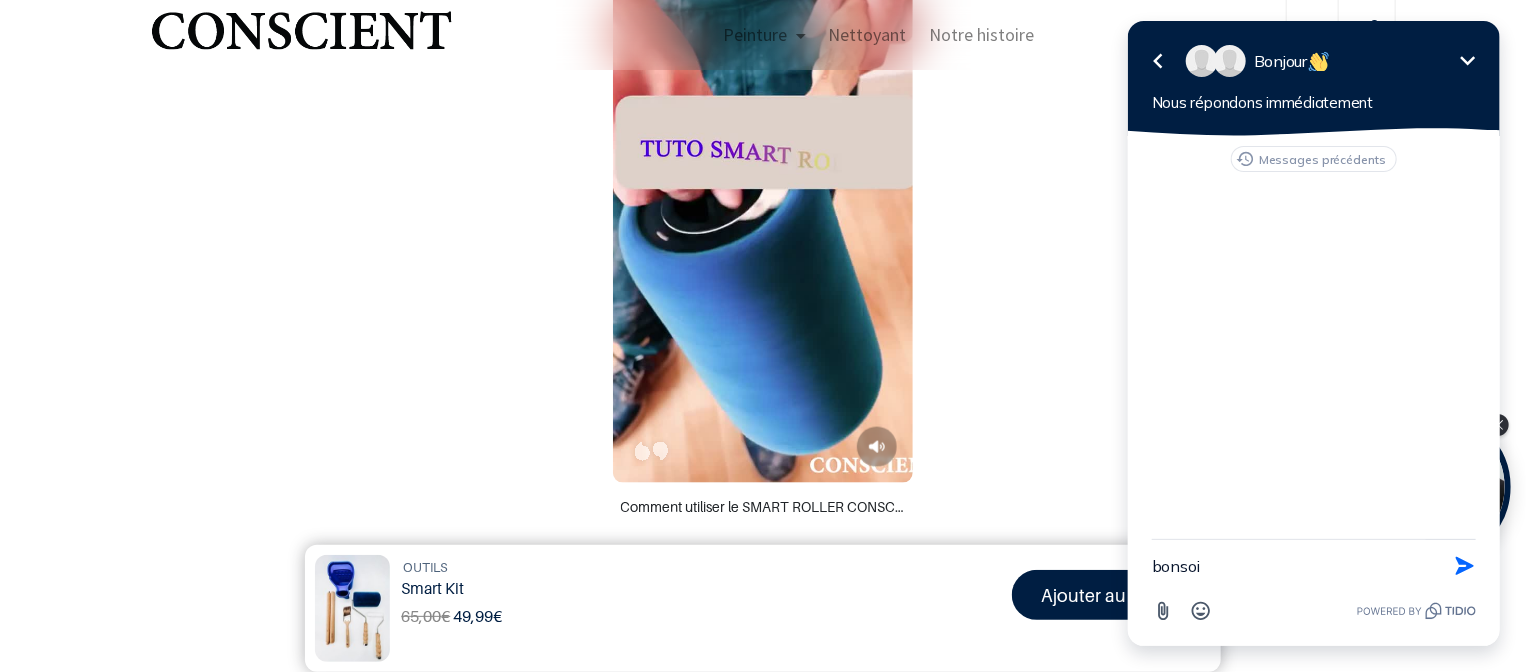 type on "bonsoir" 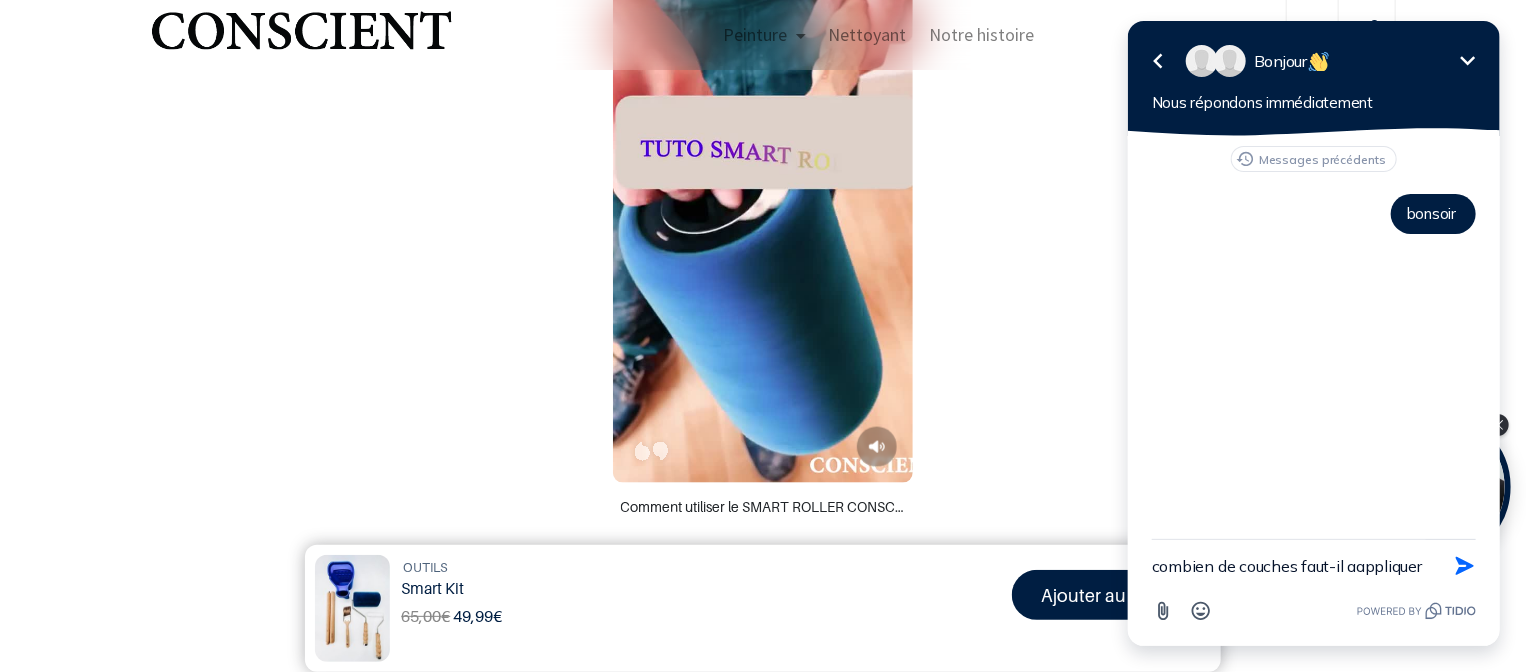 type on "combien de couches faut-il aappliquer ?" 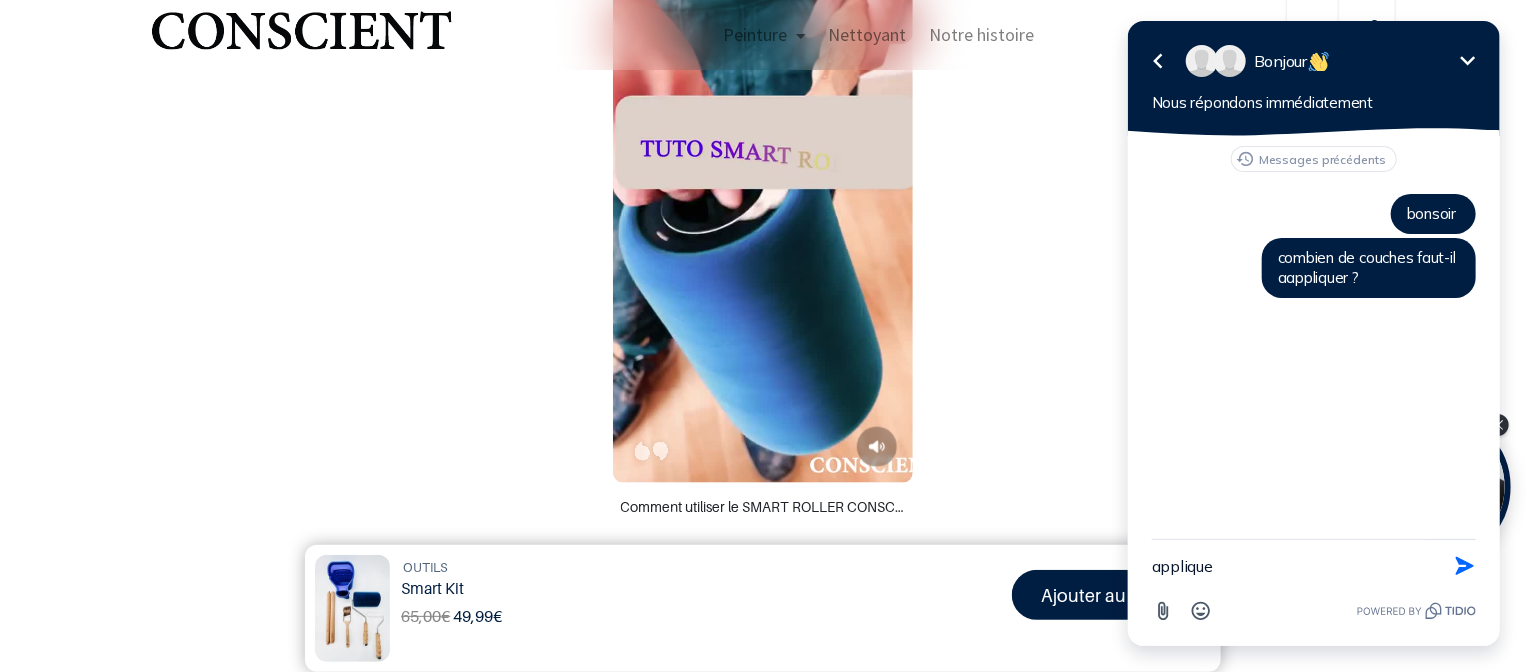 type on "appliquer" 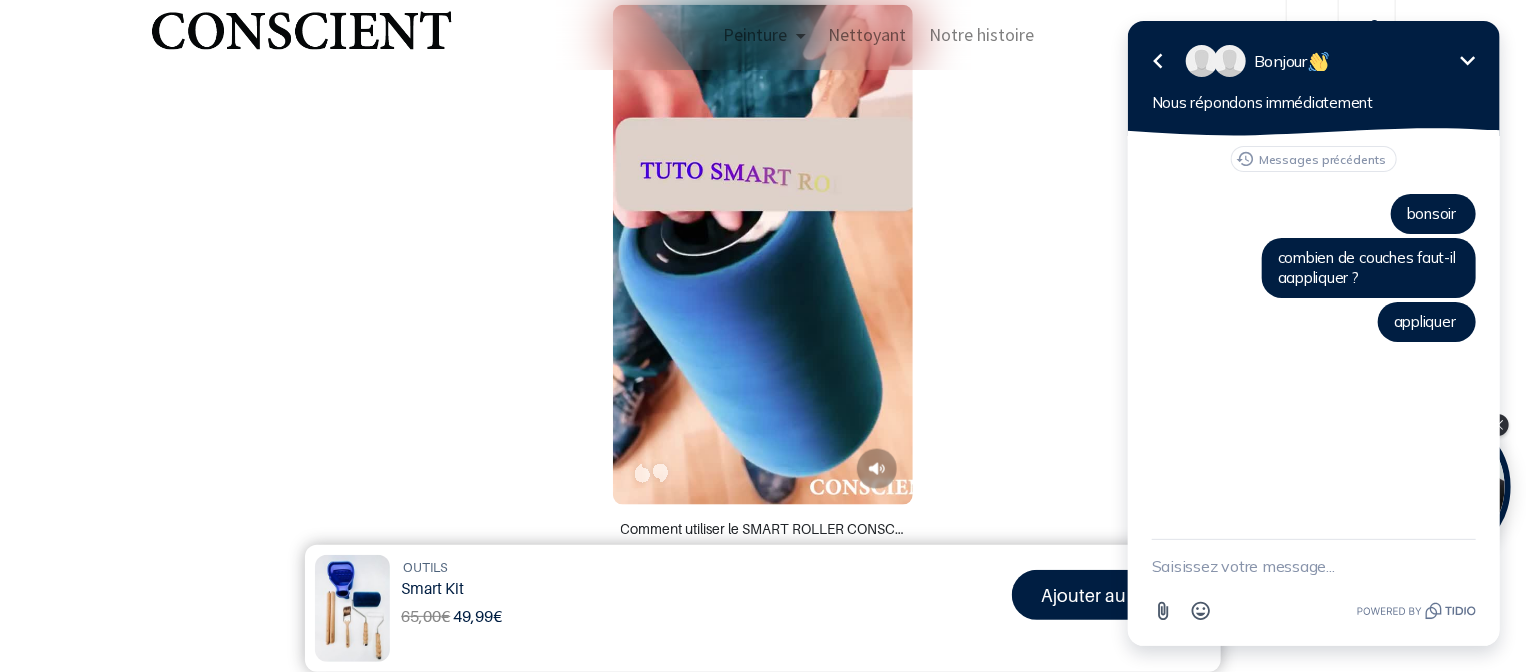 scroll, scrollTop: 1100, scrollLeft: 0, axis: vertical 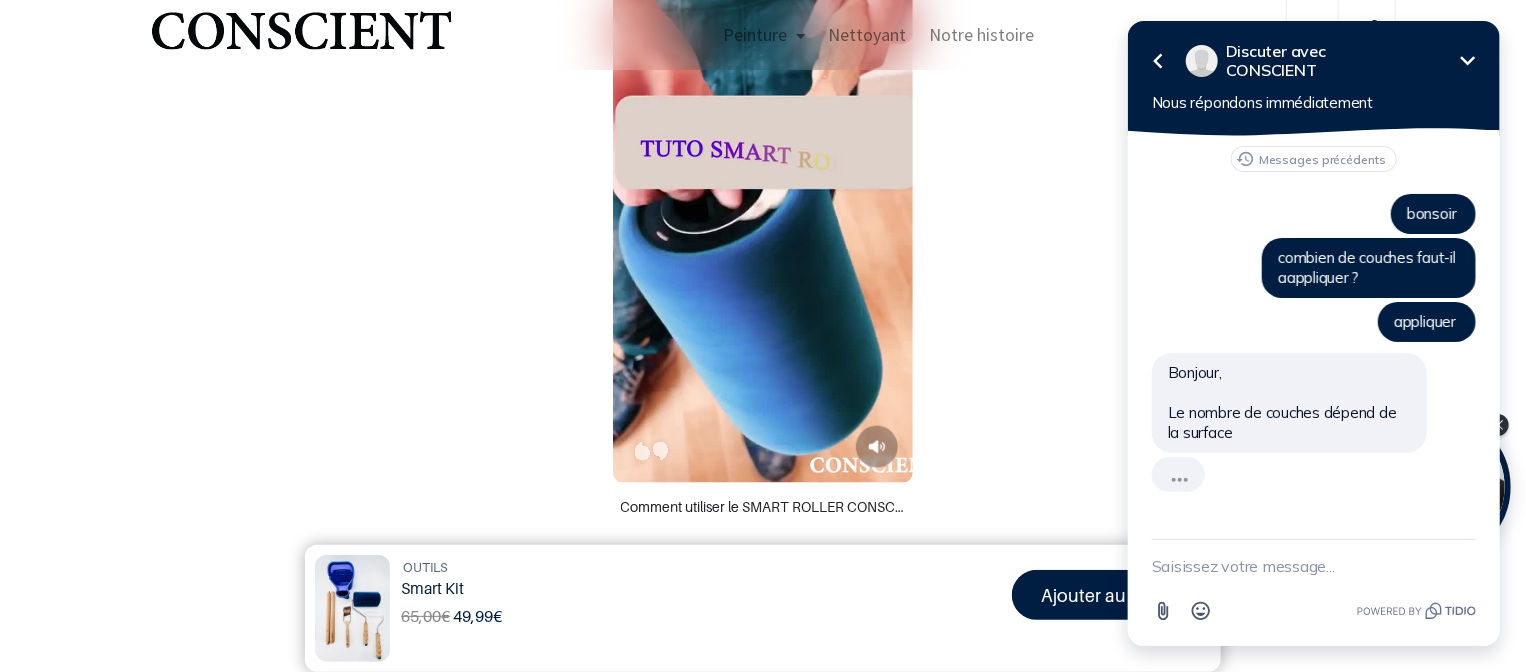 click 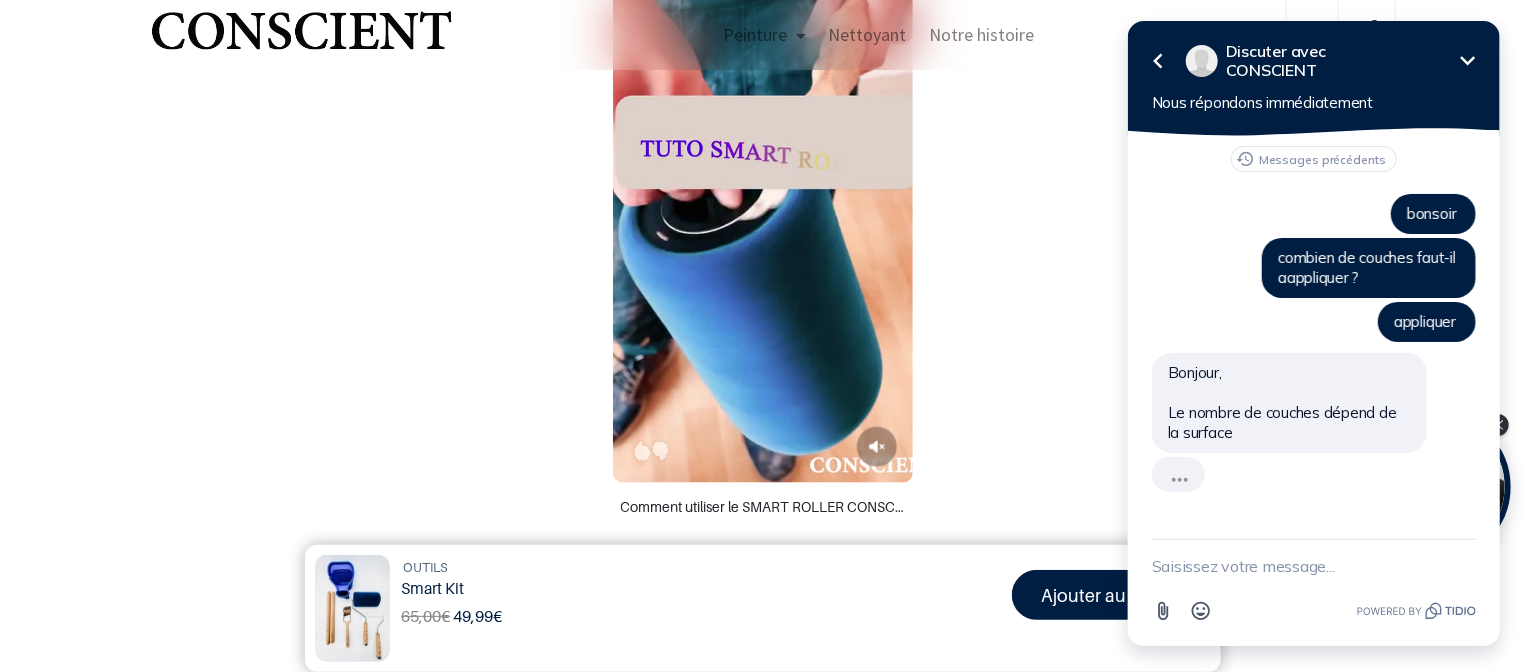 click at bounding box center [1313, 566] 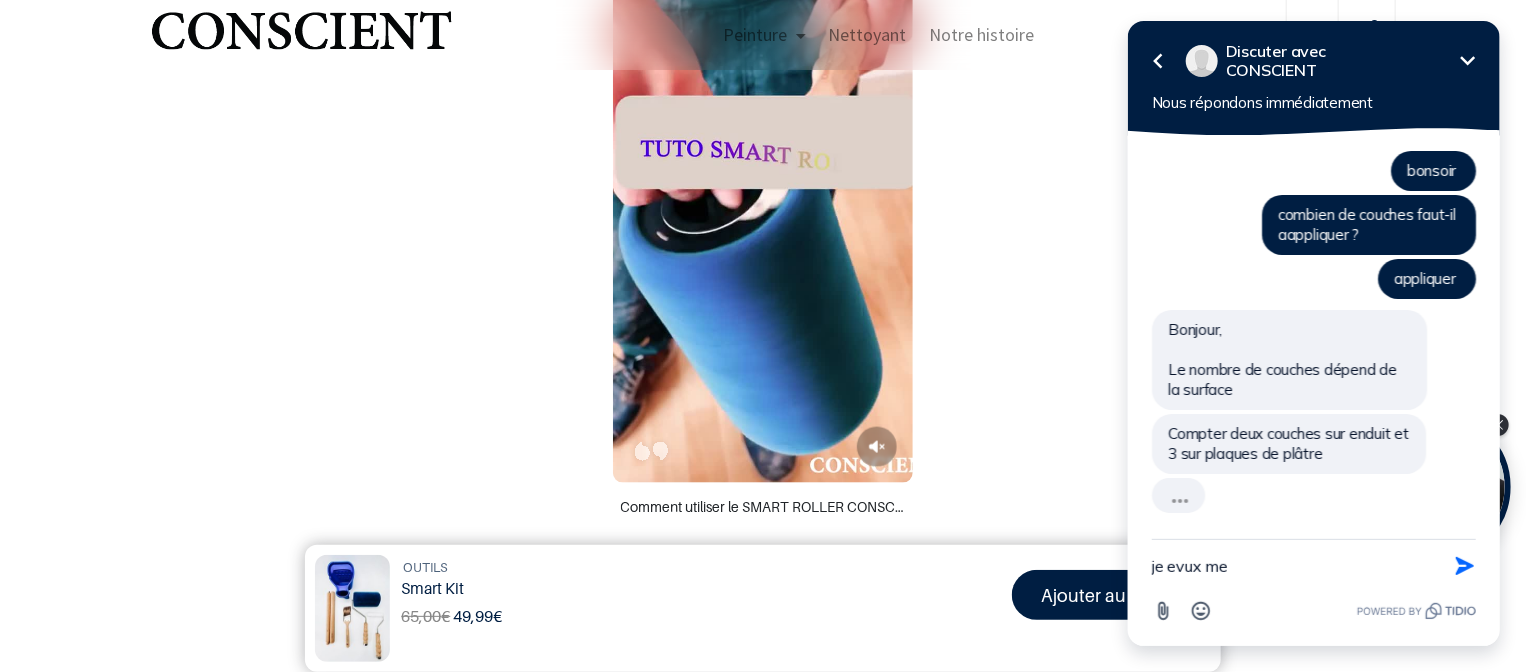 scroll, scrollTop: 3, scrollLeft: 0, axis: vertical 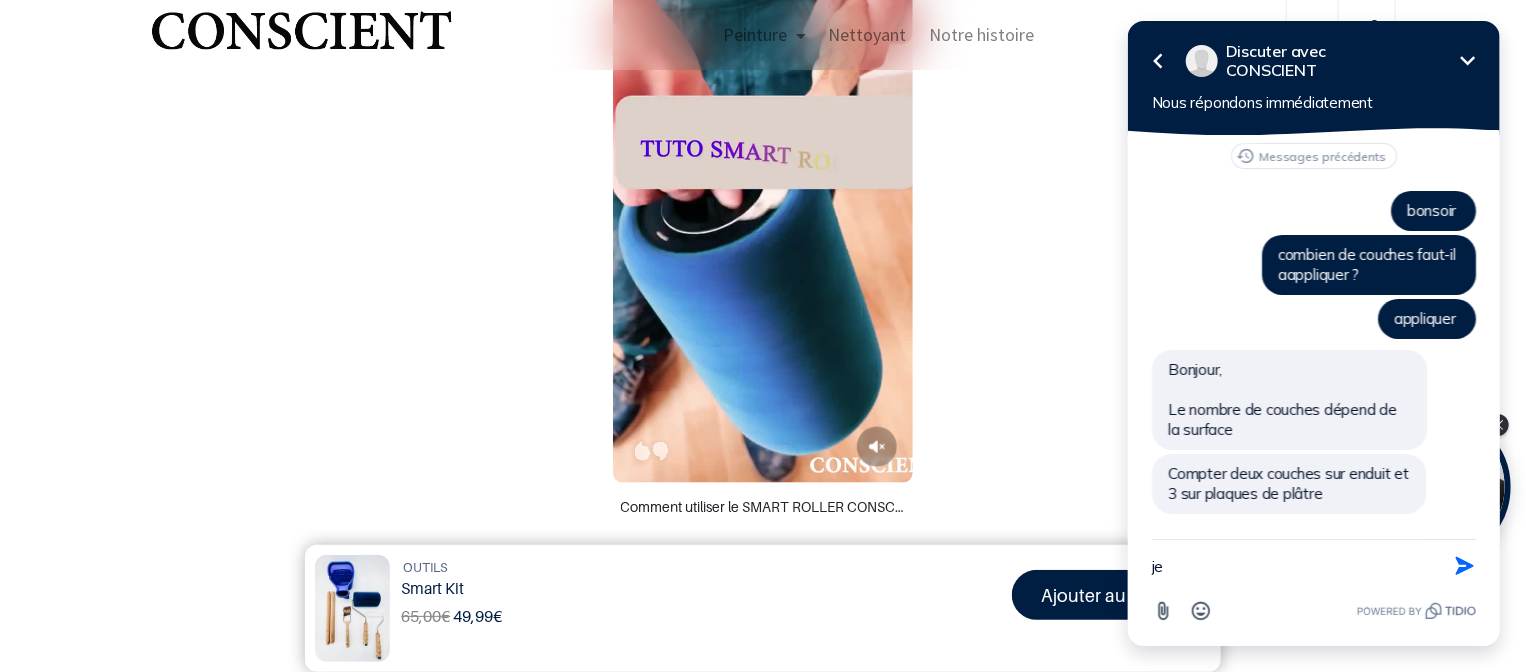 type on "j" 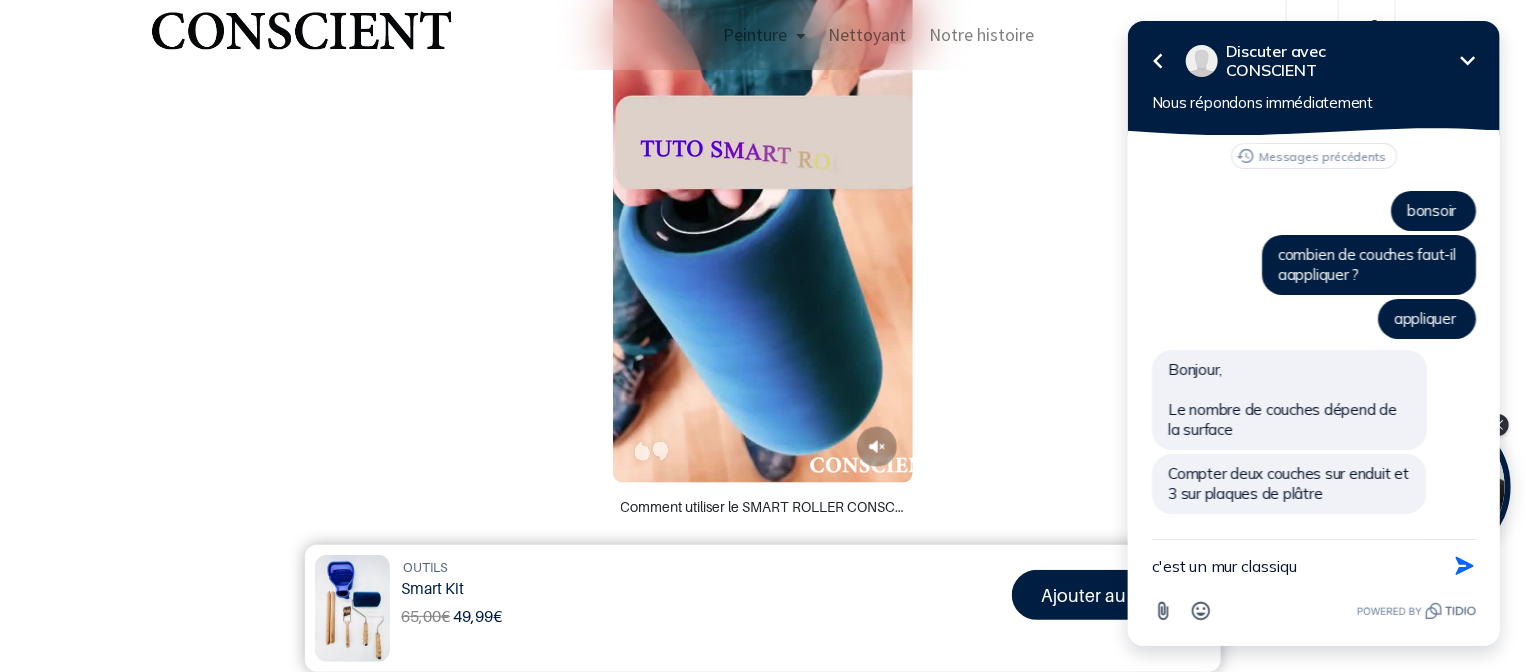type on "c'est un mur classique" 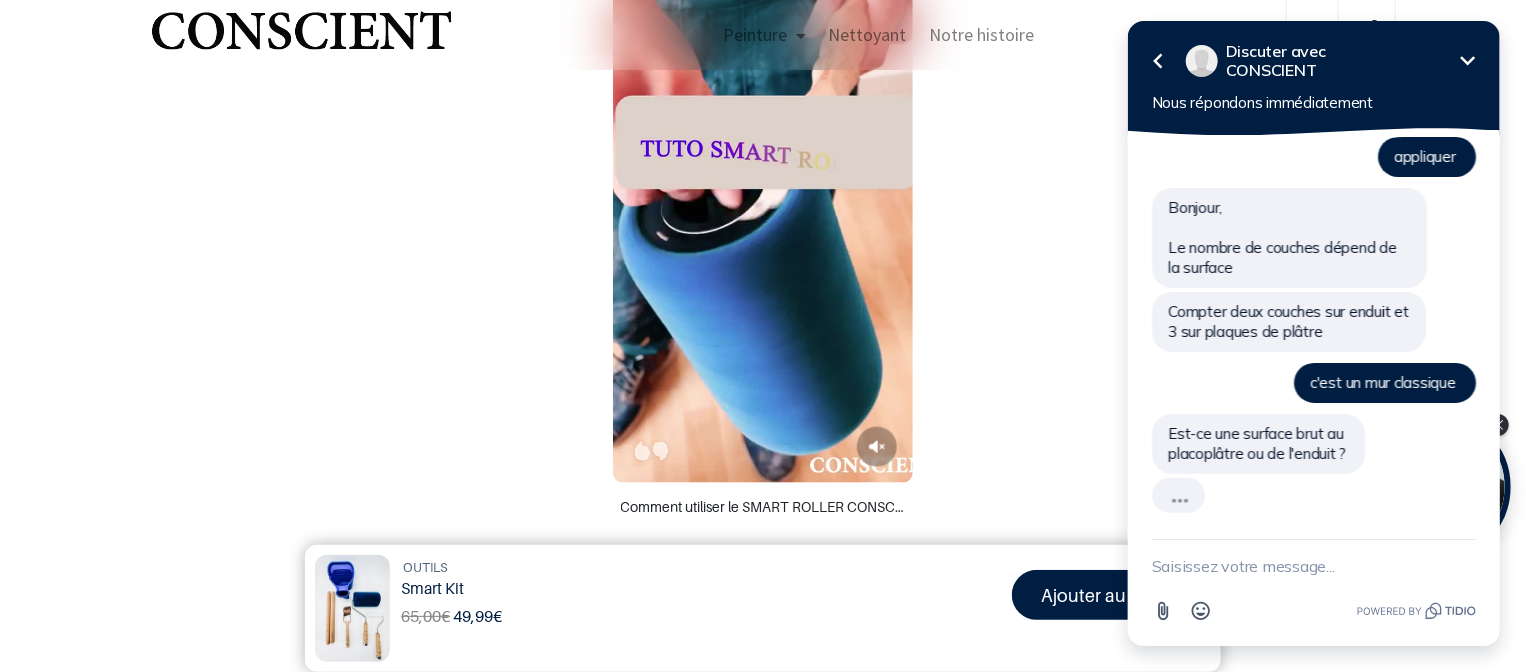 scroll, scrollTop: 125, scrollLeft: 0, axis: vertical 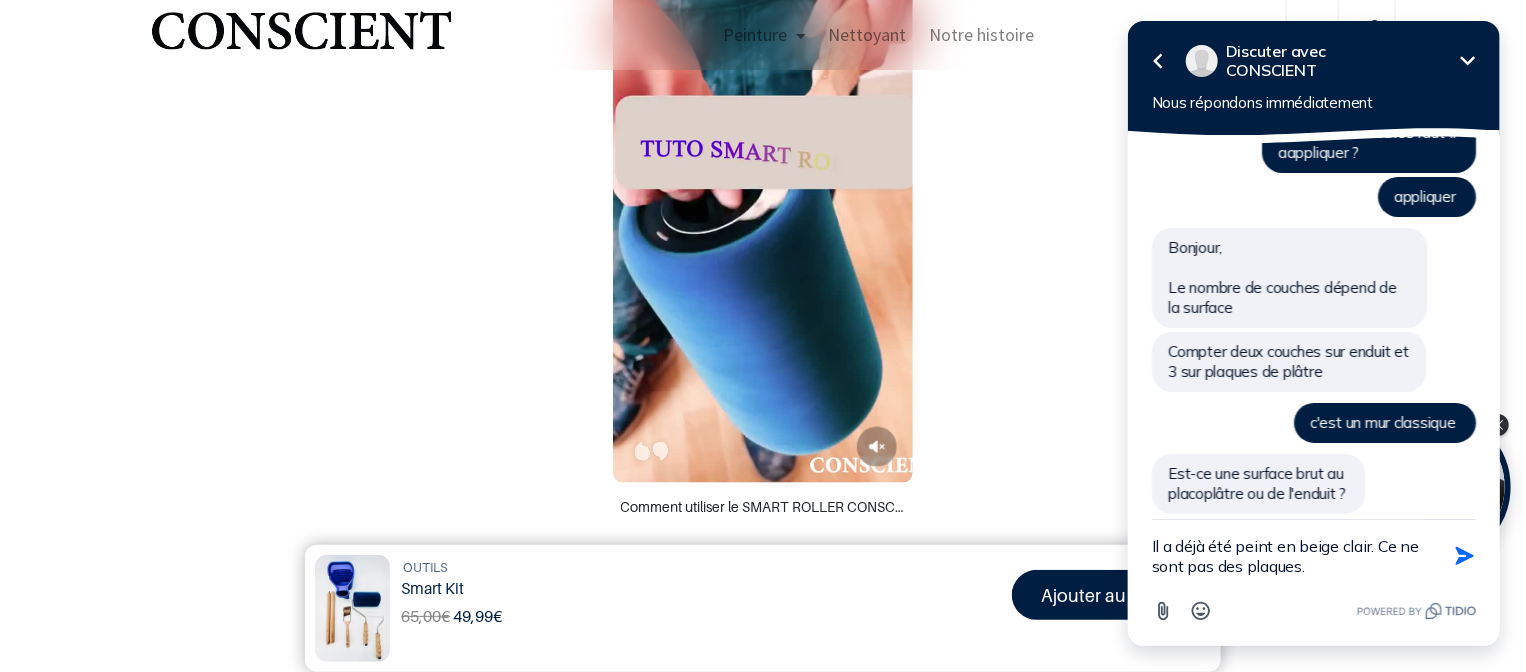 click on "Il a déjà été peint en beige clair. Ce ne sont pas des plaques." at bounding box center [1288, 556] 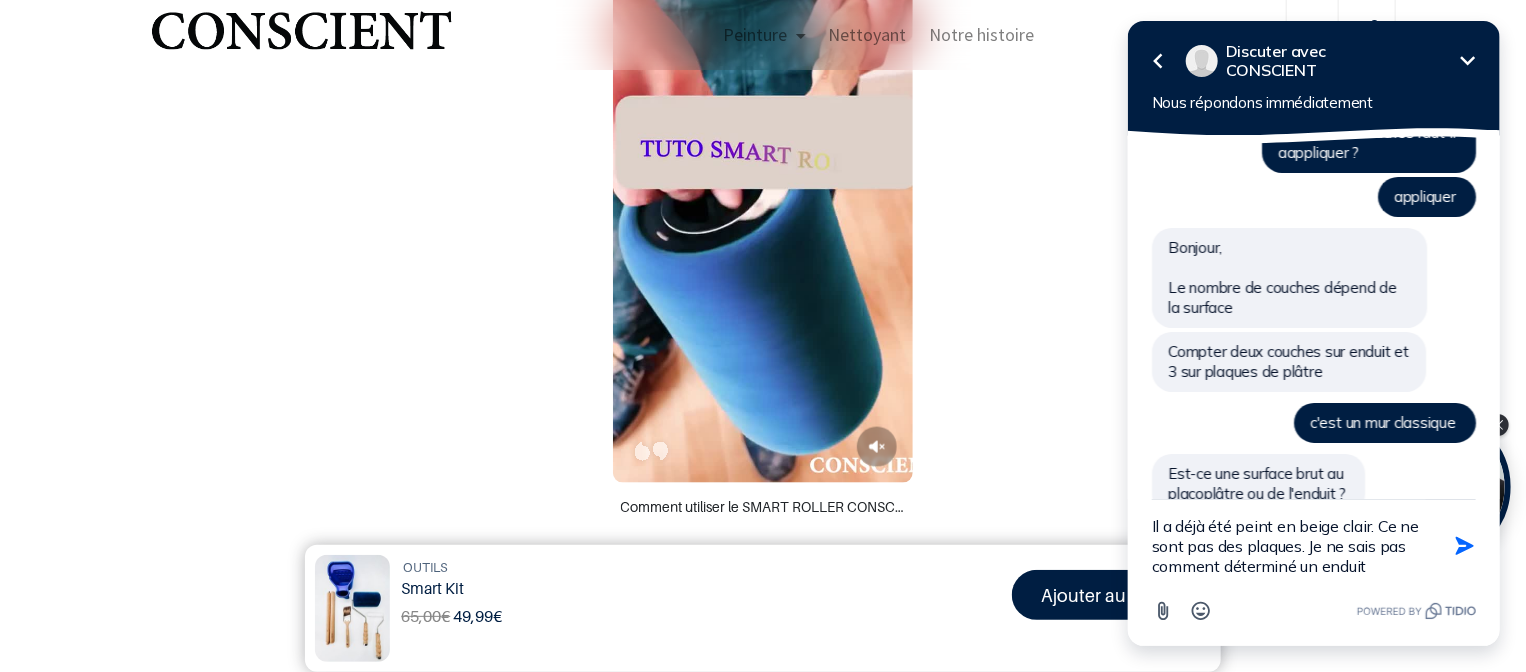 type on "Il a déjà été peint en beige clair. Ce ne sont pas des plaques. Je ne sais pas comment déterminé un enduit." 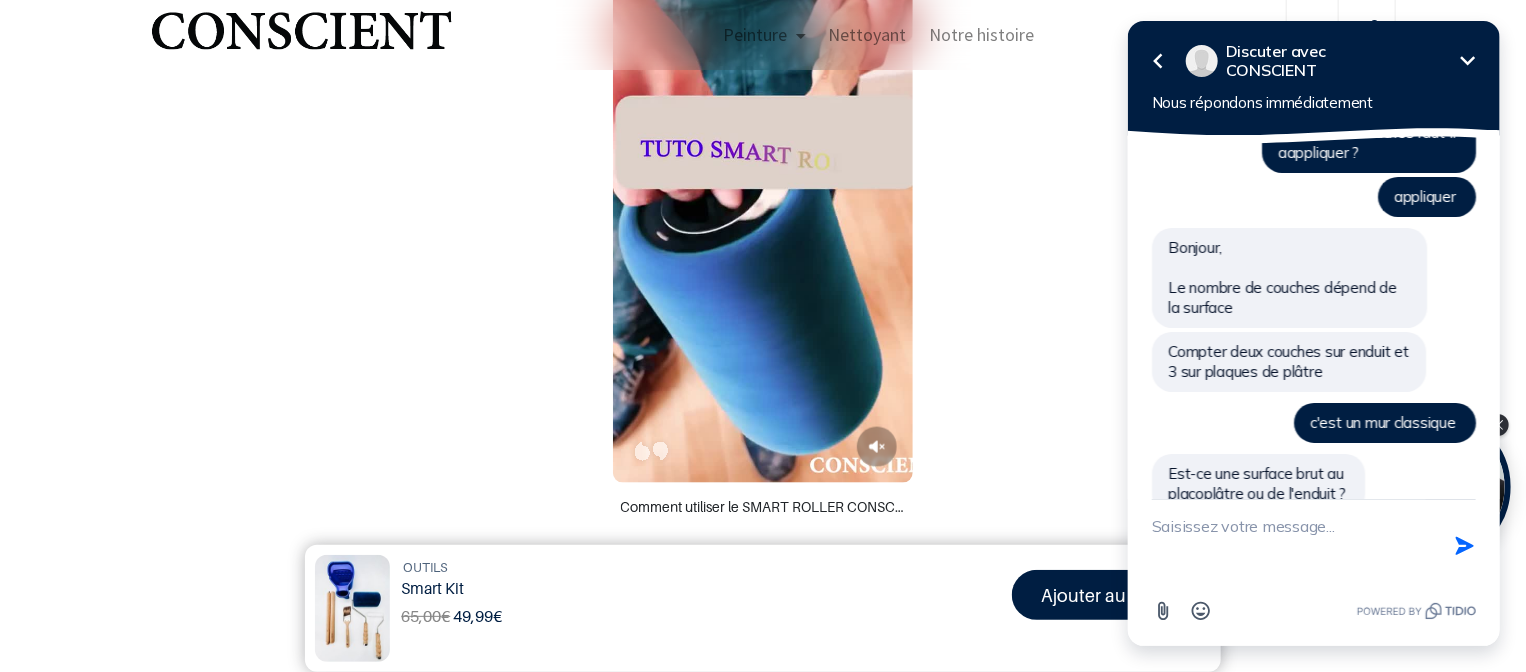 scroll, scrollTop: 216, scrollLeft: 0, axis: vertical 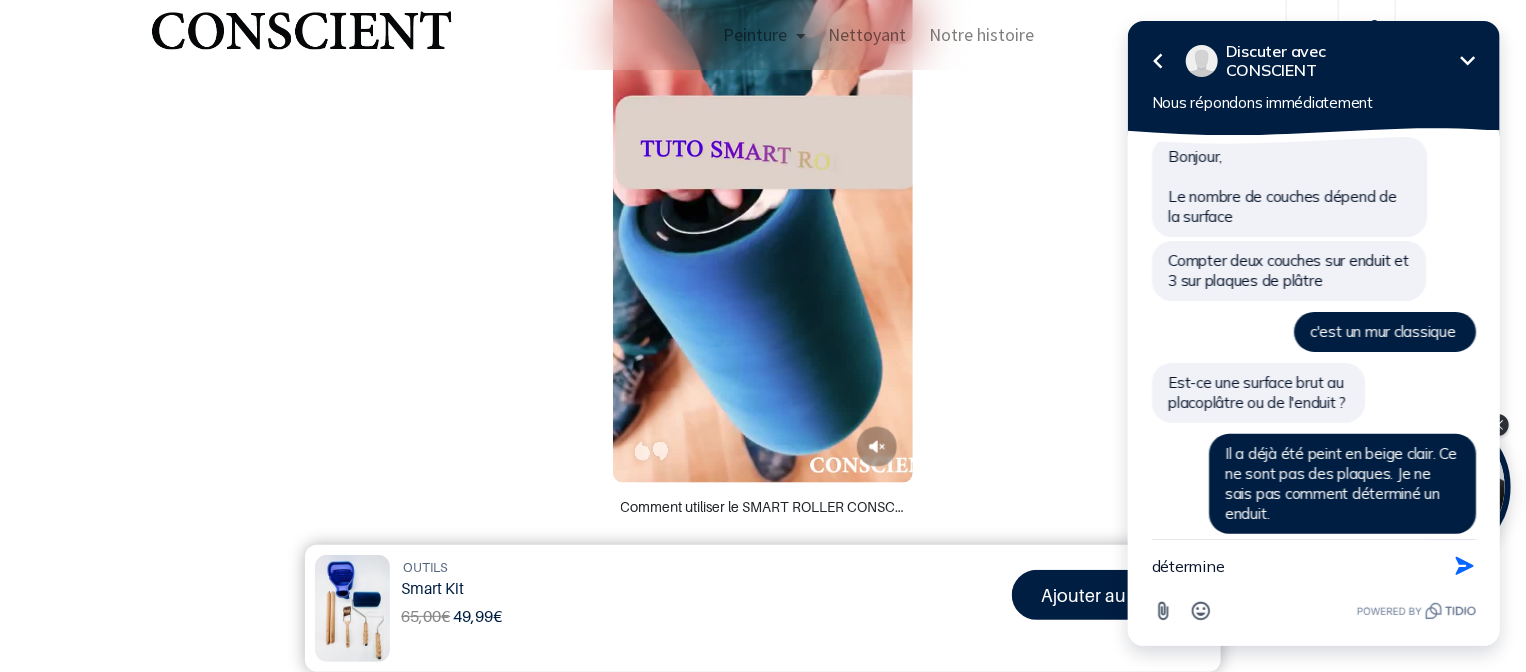 type on "déterminer" 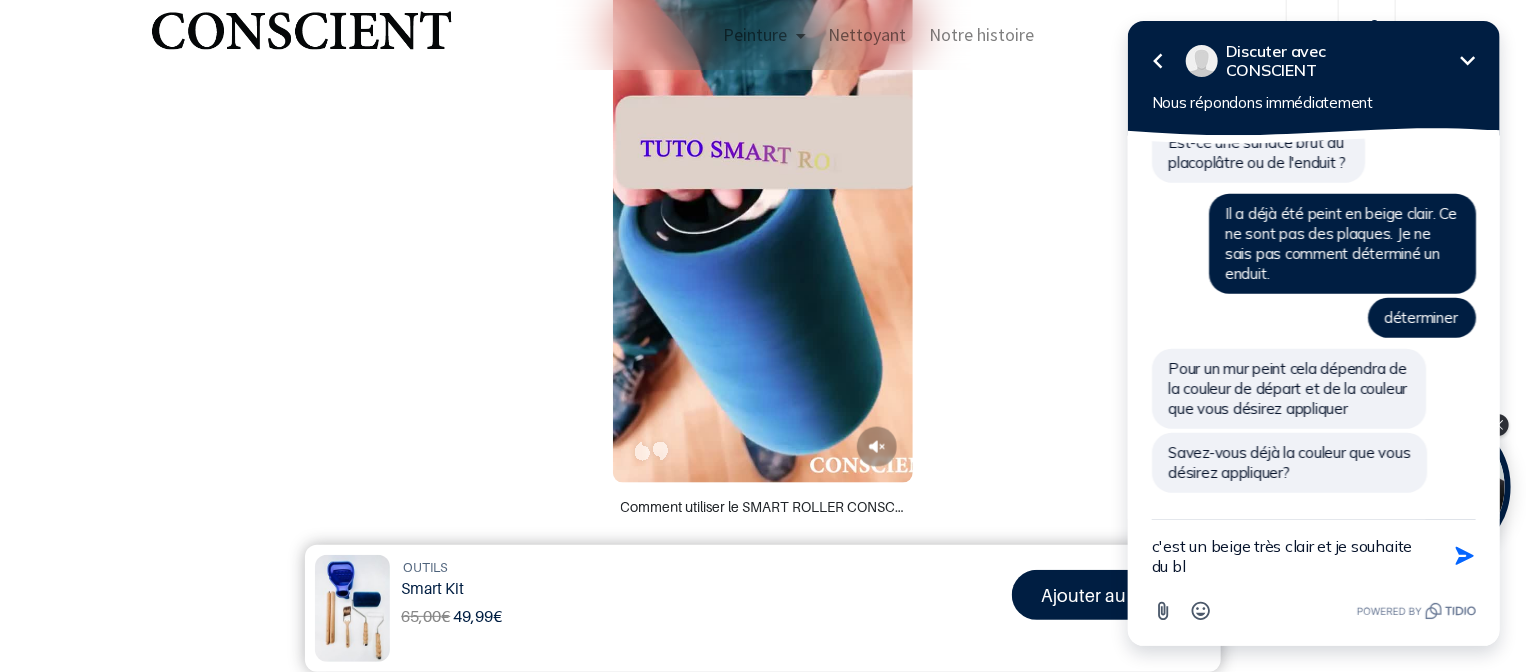 scroll, scrollTop: 435, scrollLeft: 0, axis: vertical 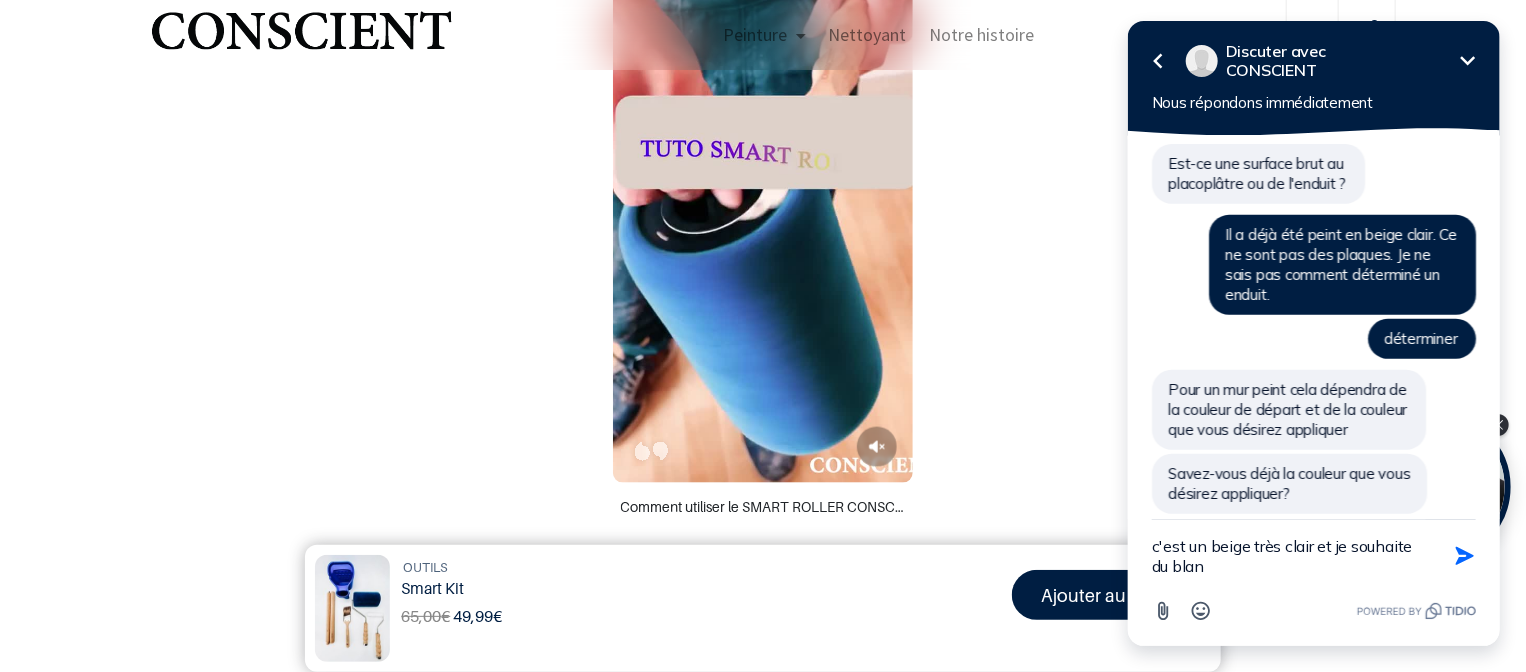 type on "c'est un beige très clair et je souhaite du blanc" 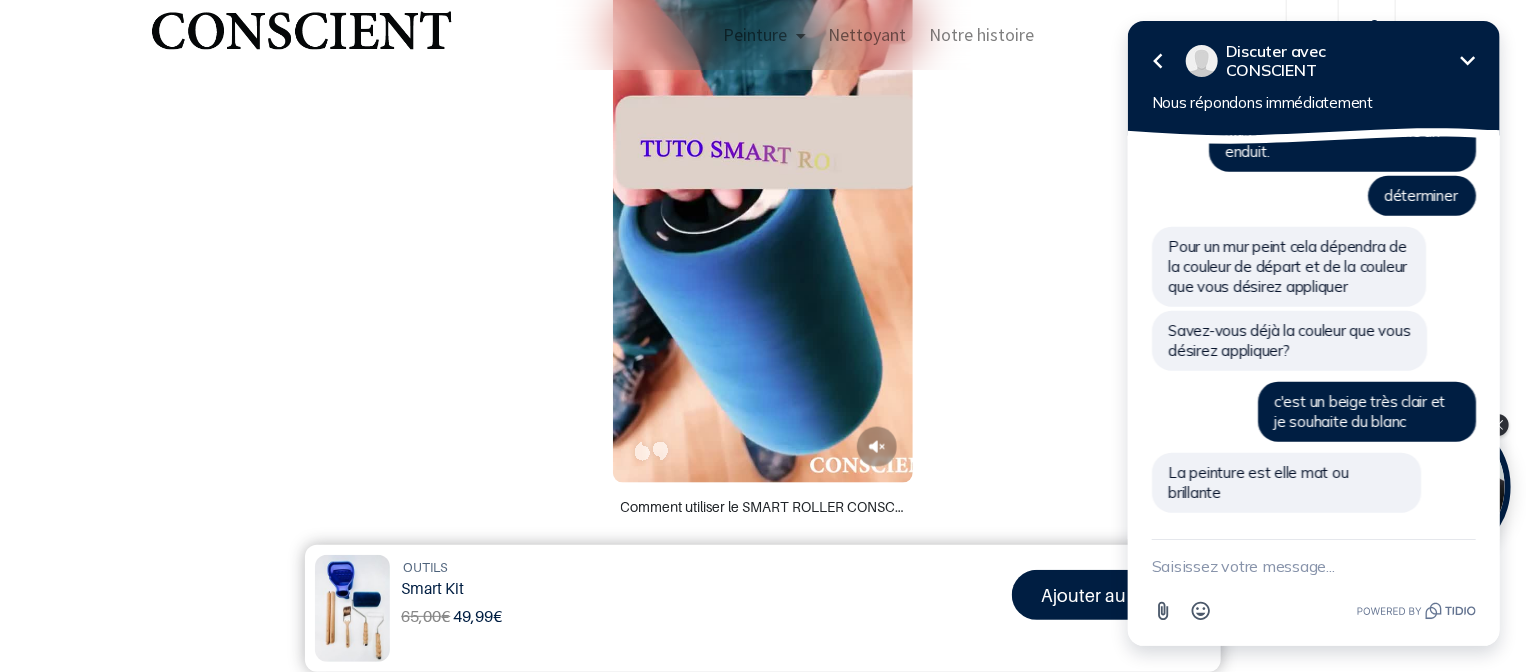 scroll, scrollTop: 537, scrollLeft: 0, axis: vertical 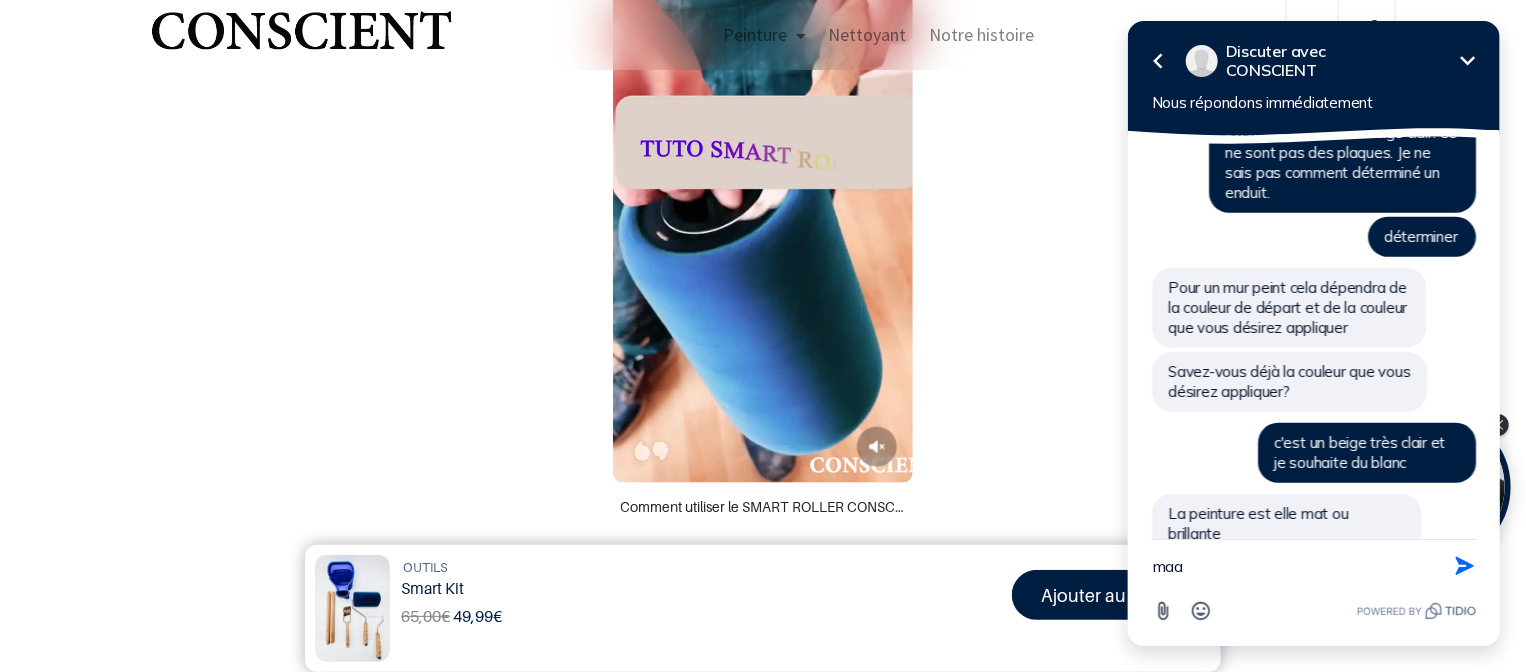 type on "maat" 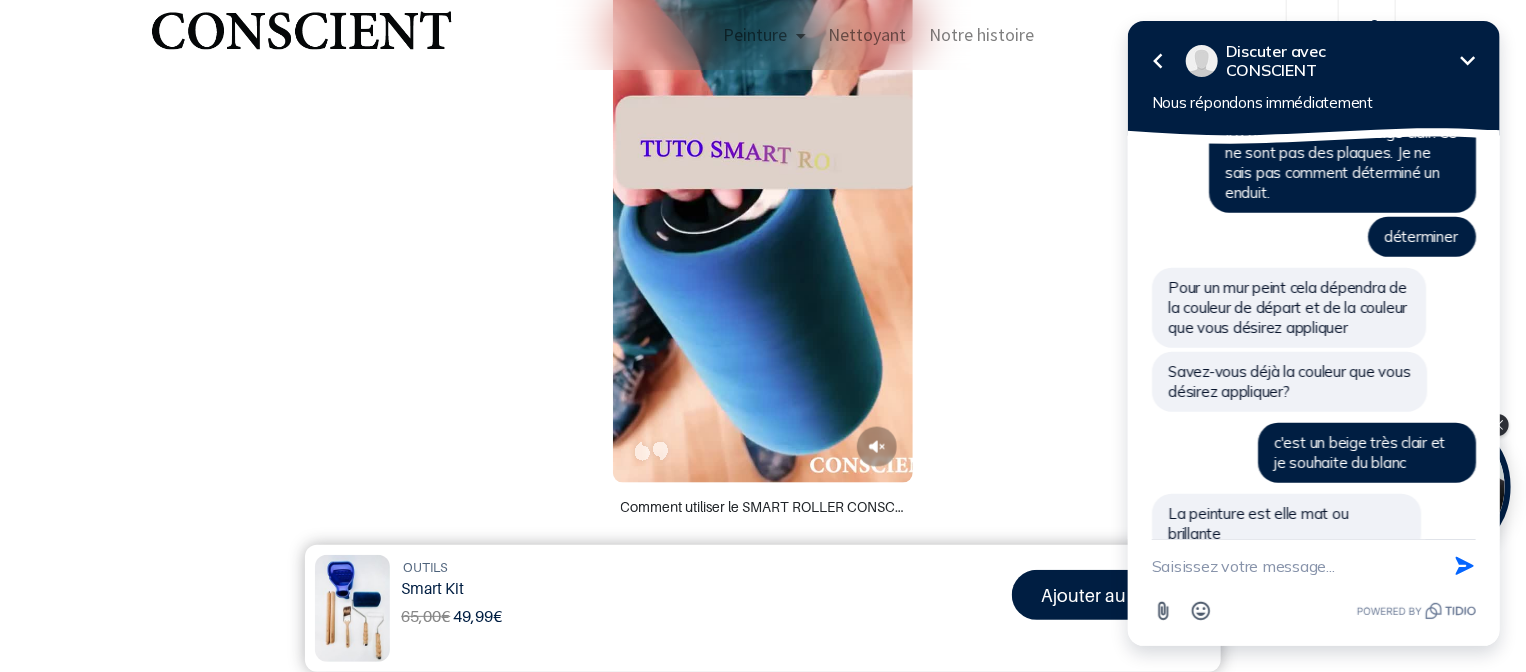 scroll, scrollTop: 588, scrollLeft: 0, axis: vertical 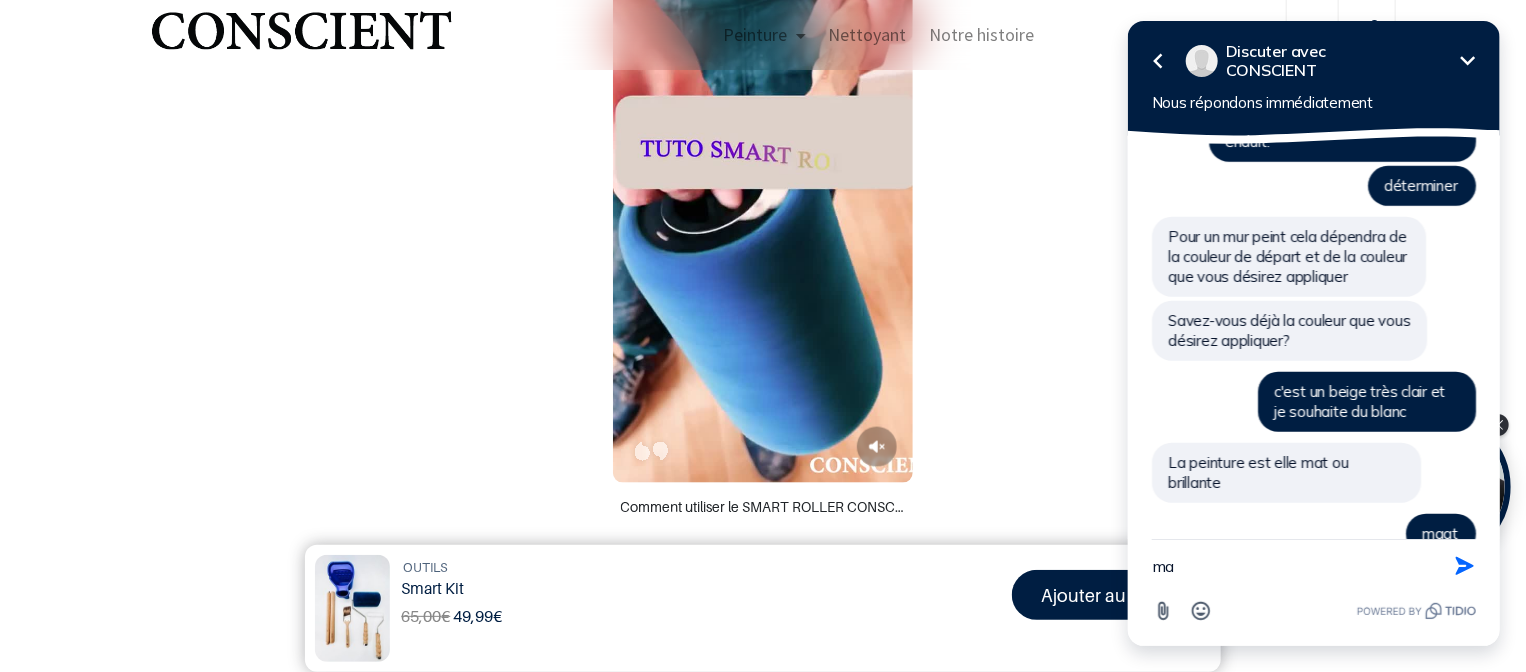 type on "mat" 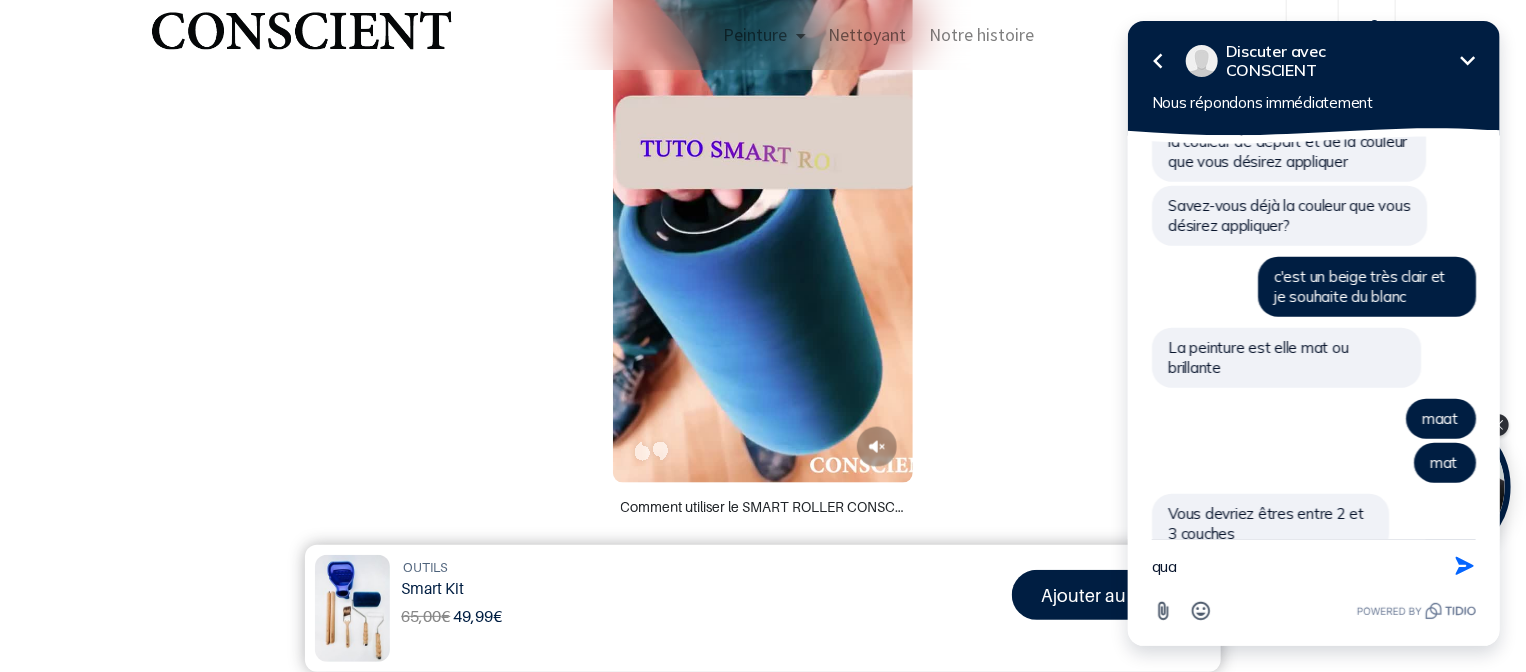 scroll, scrollTop: 747, scrollLeft: 0, axis: vertical 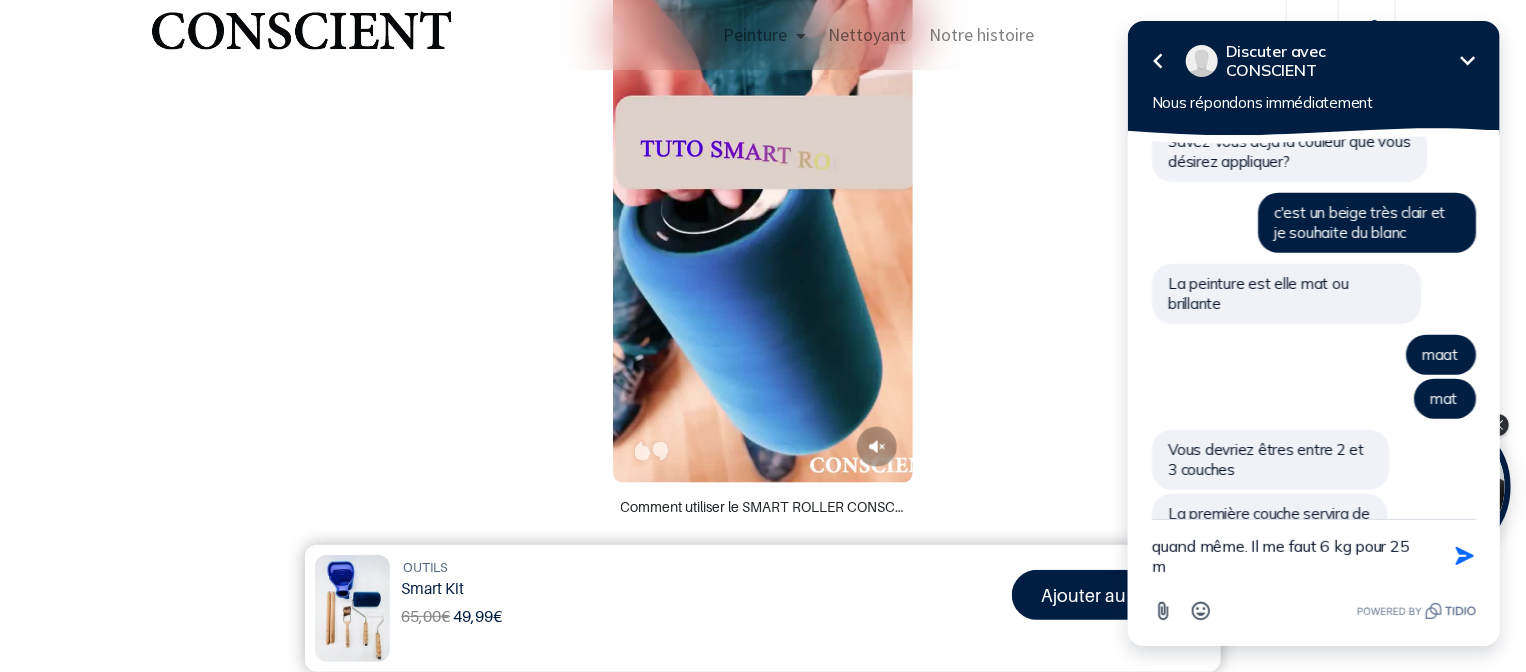 type on "quand même. Il me faut 6 kg pour 25 m²" 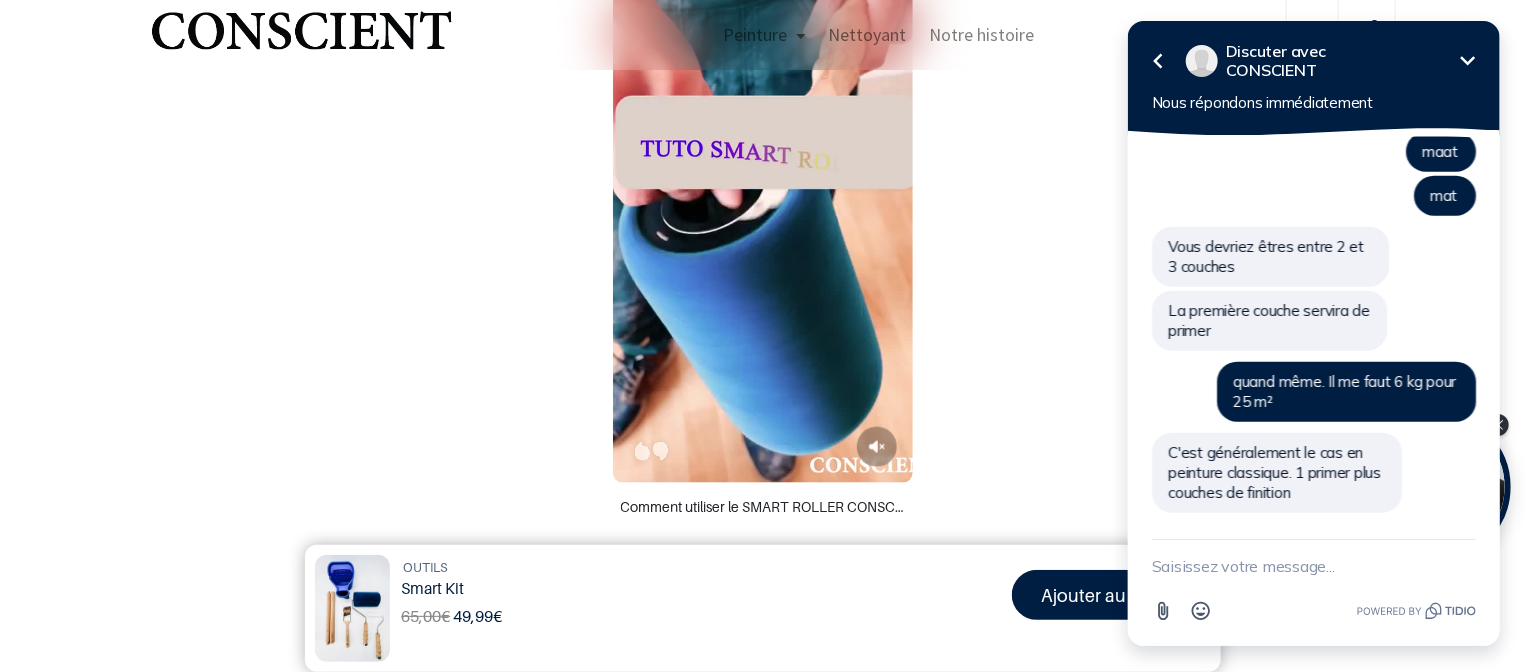 scroll, scrollTop: 929, scrollLeft: 0, axis: vertical 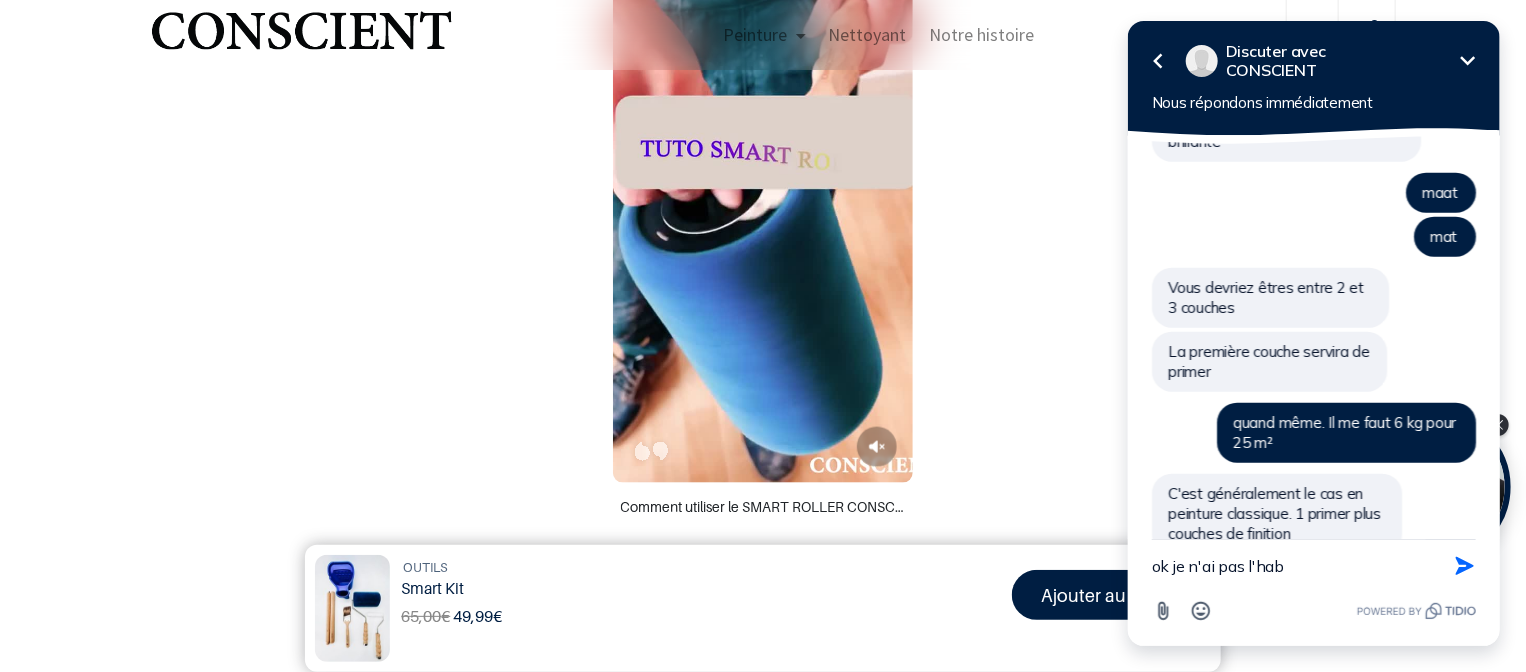 click on "Retour Discuter avec   CONSCIENT Réduire Nous répondons immédiatement Messages précédents bonsoir combien de couches faut-il aappliquer ? appliquer Bonjour,
Le nombre de couches dépend de la surface Compter deux couches sur enduit et 3 sur plaques de plâtre c'est un mur classique Est-ce une surface brut au placoplâtre ou de l'enduit ? Il a déjà été peint en beige clair. Ce ne sont pas des plaques. Je ne sais pas comment déterminé un enduit. déterminer Pour un mur peint cela dépendra de la couleur de départ et de la couleur que vous désirez appliquer Savez-vous déjà la couleur que vous désirez appliquer? c'est un beige très clair et je souhaite du blanc La peinture est elle mat ou brillante maat mat Vous devriez êtres entre 2 et 3 couches La première couche servira de primer quand même. Il me faut 6 kg pour 25 m² C'est généralement le cas en peinture classique. 1 primer plus couches de finition ok je n'ai pas l'hab Send Raccourci   Émoji" 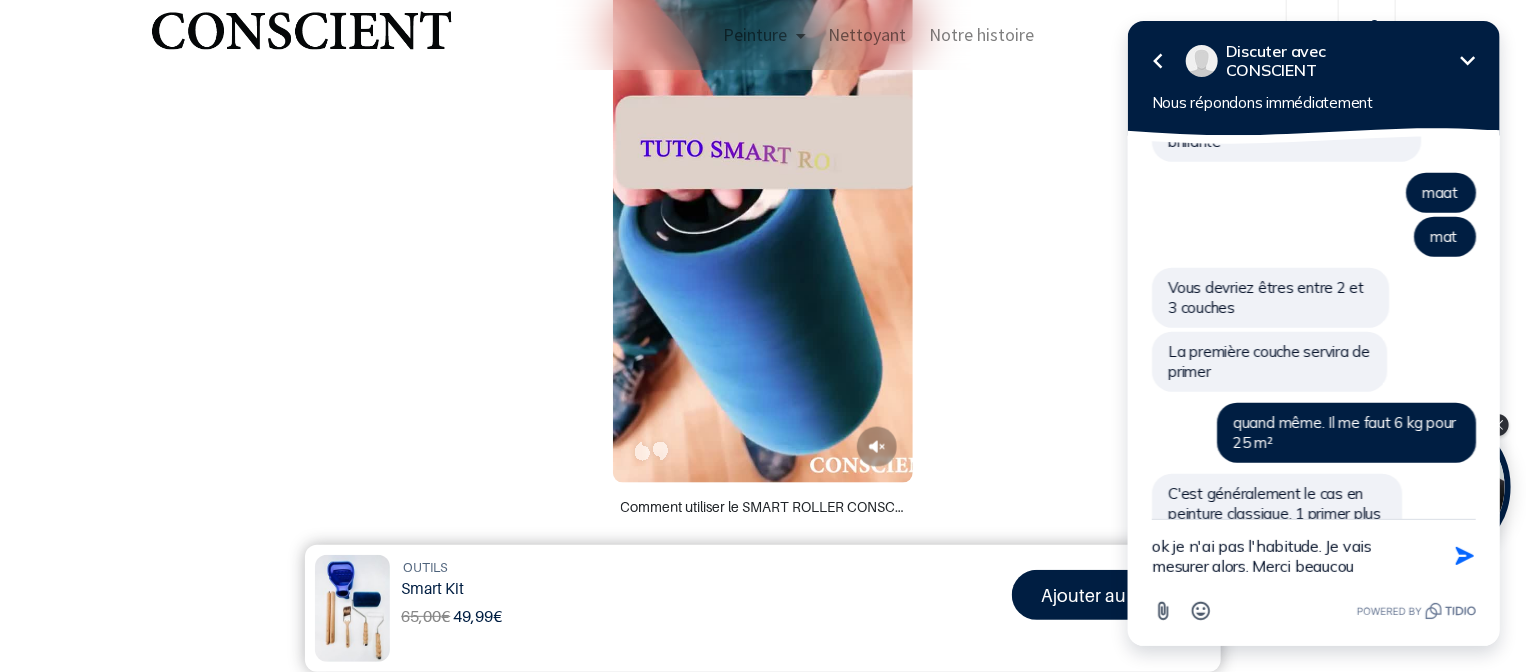 type on "ok je n'ai pas l'habitude. Je vais mesurer alors. Merci beaucoup" 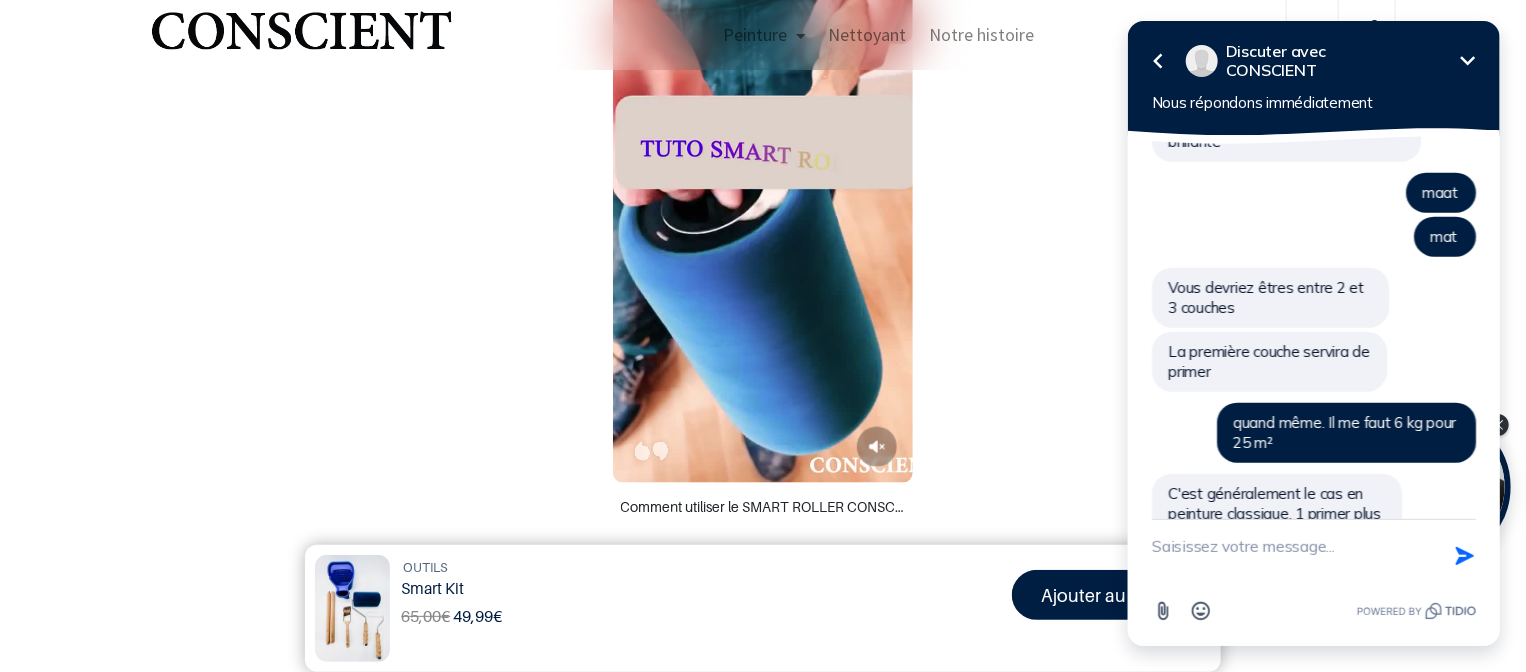 scroll, scrollTop: 1000, scrollLeft: 0, axis: vertical 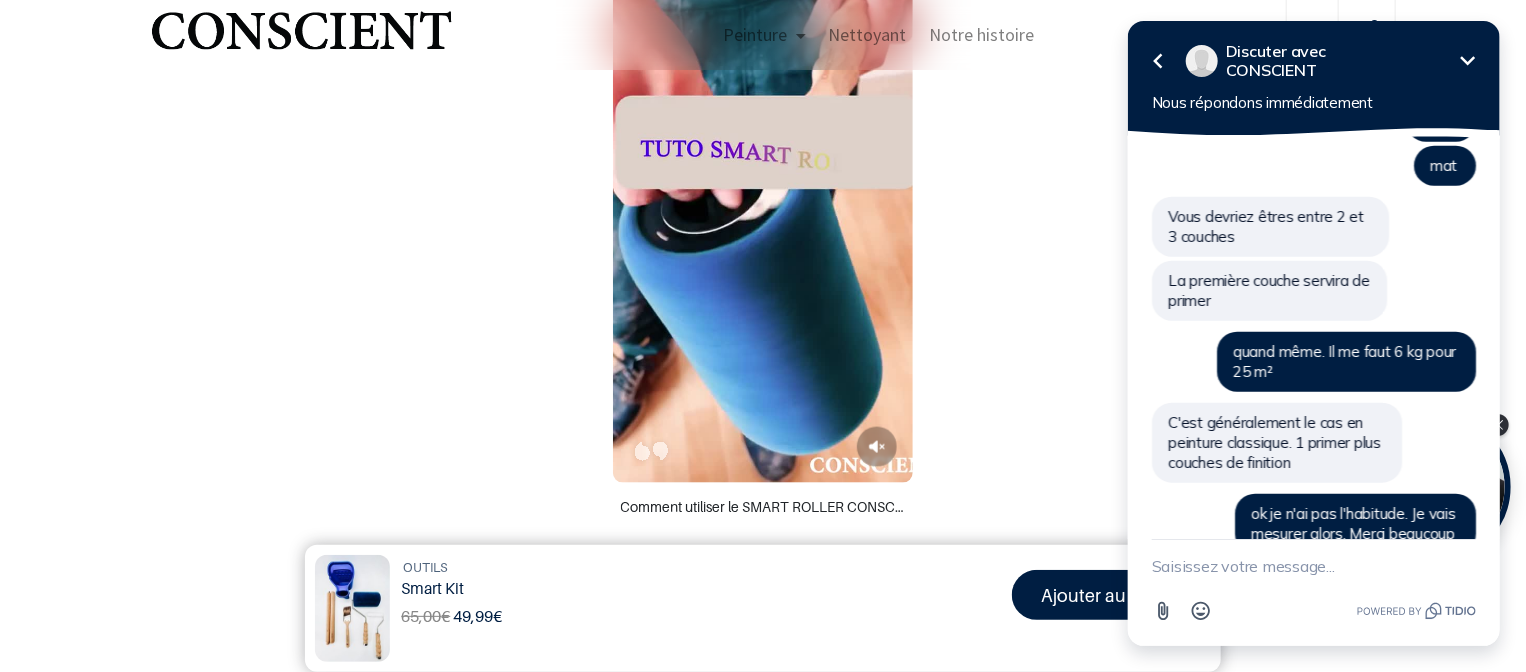 click at bounding box center (1313, 566) 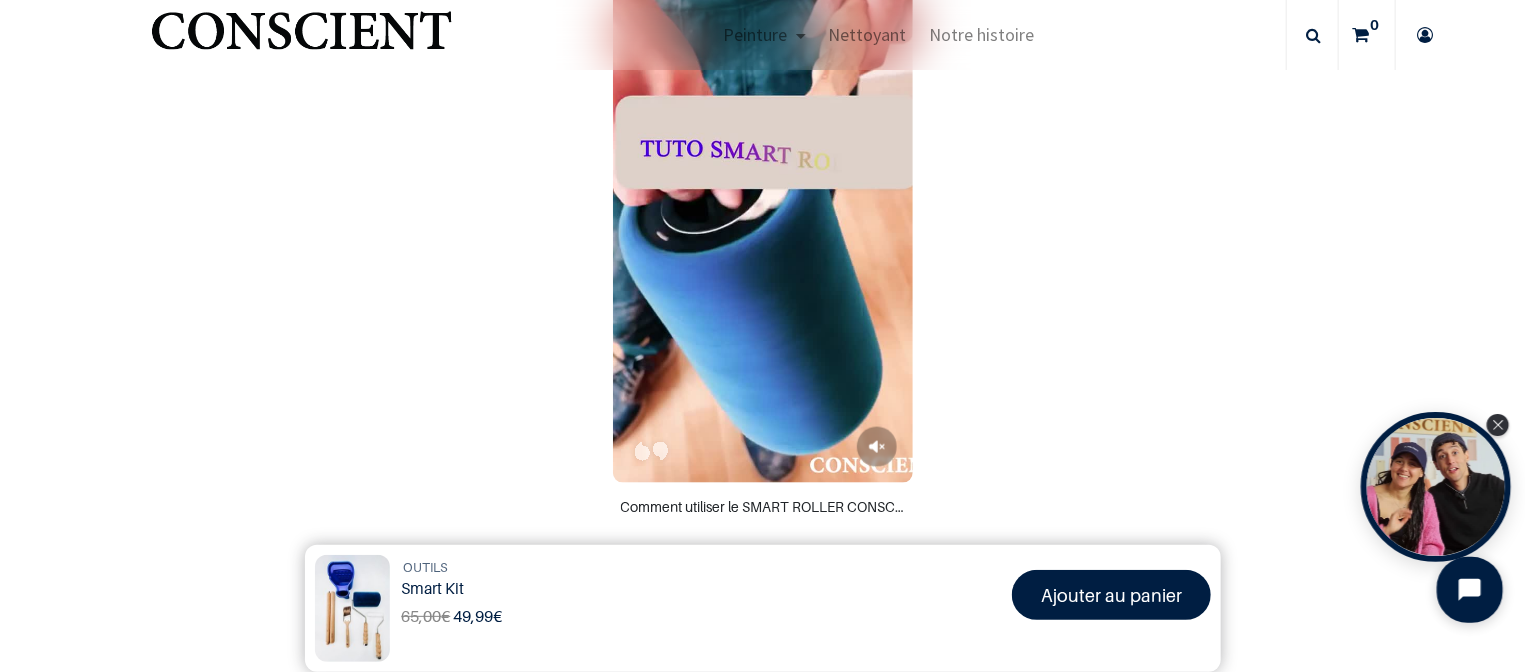 click at bounding box center (1469, 589) 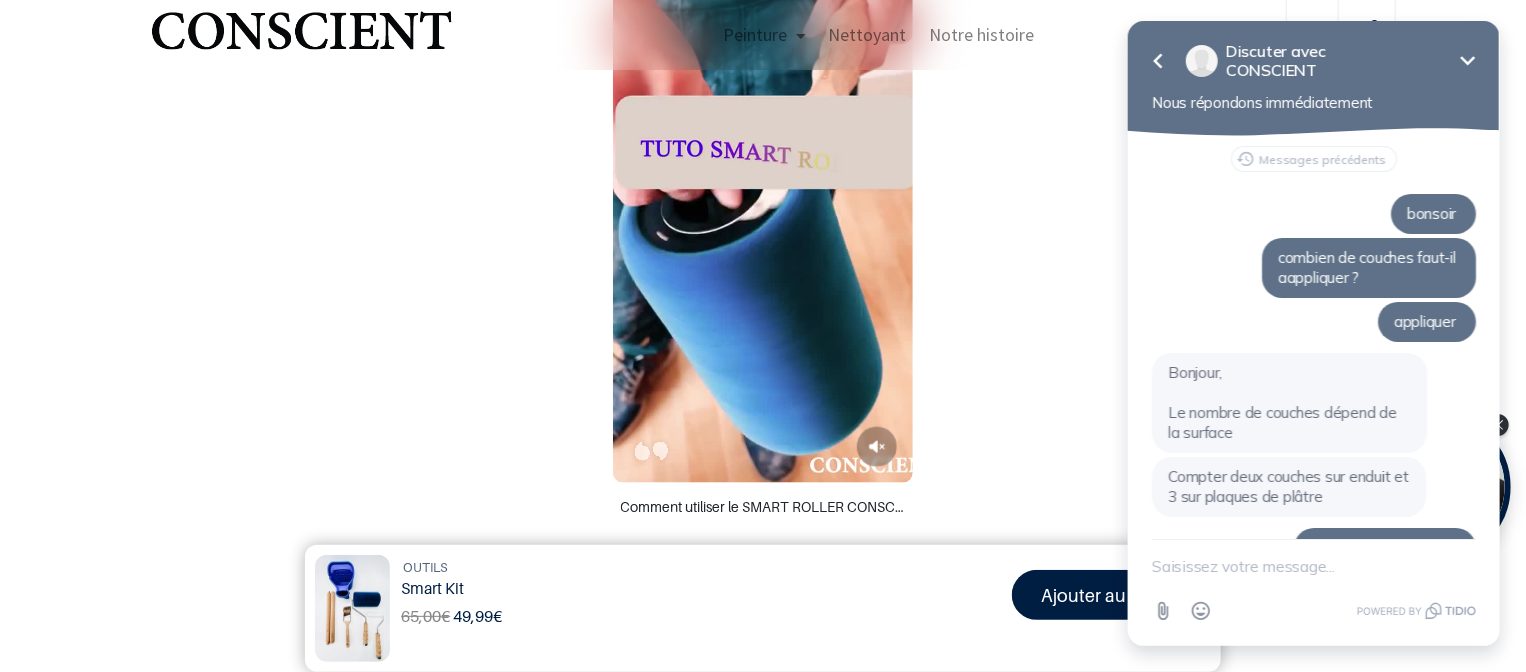 scroll, scrollTop: 1000, scrollLeft: 0, axis: vertical 